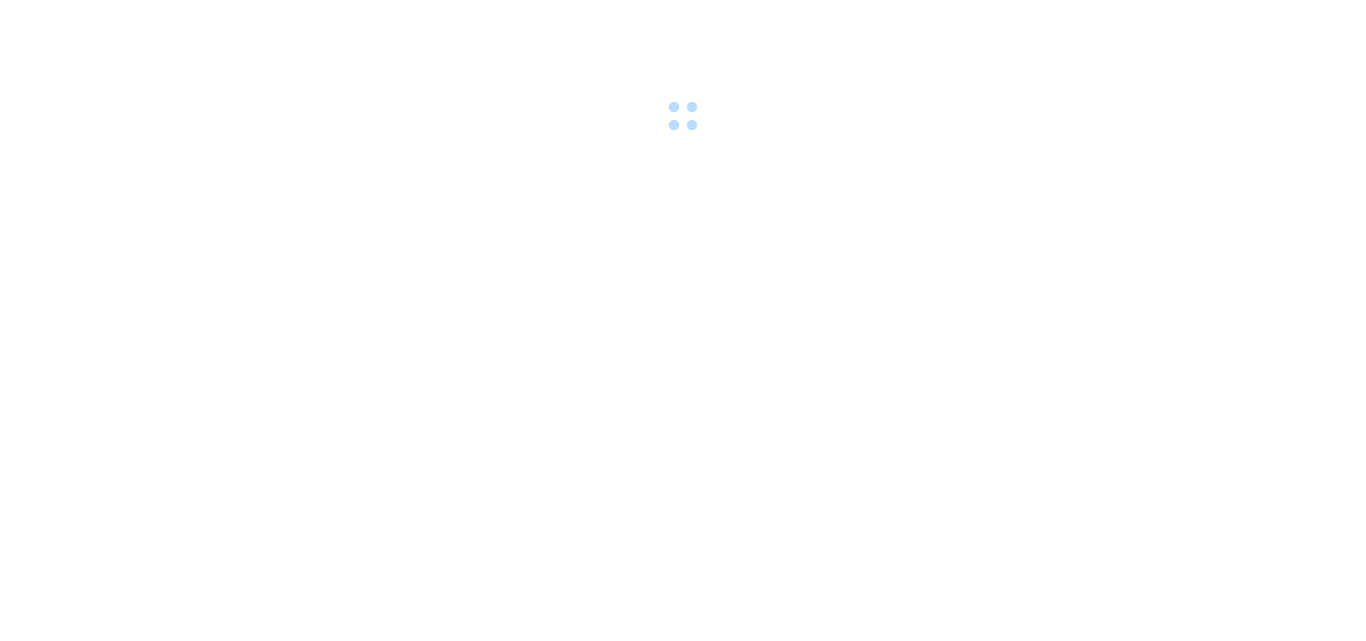 scroll, scrollTop: 0, scrollLeft: 0, axis: both 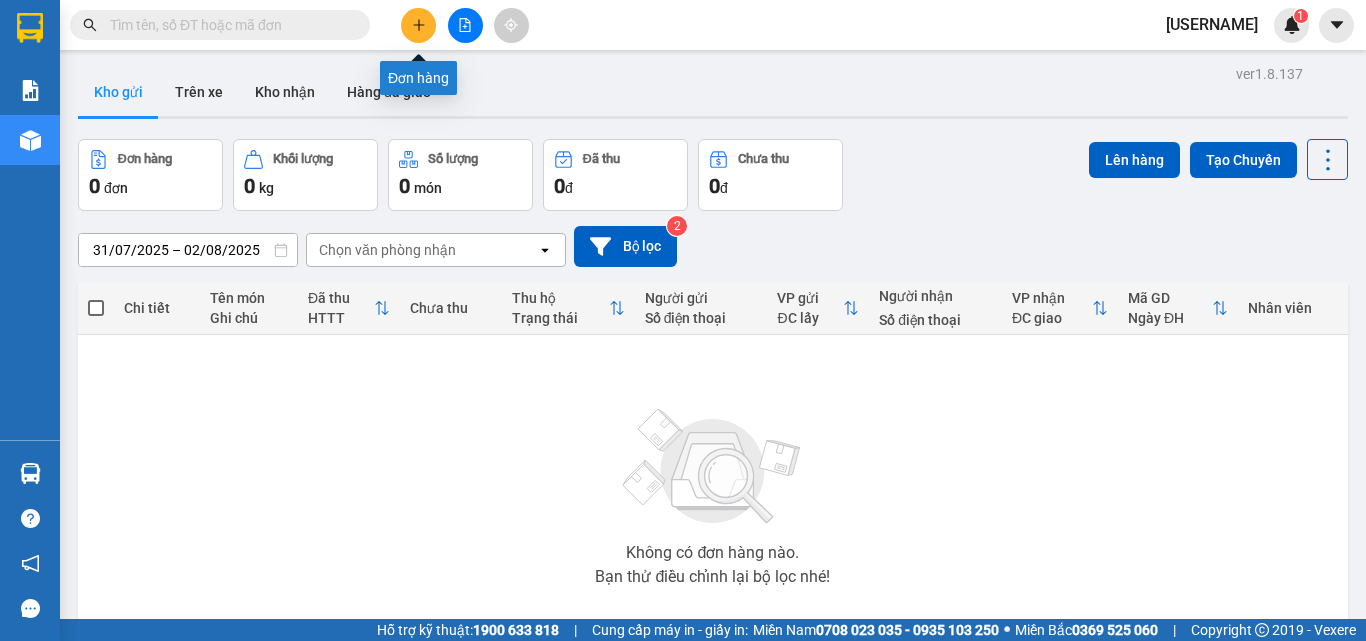 click 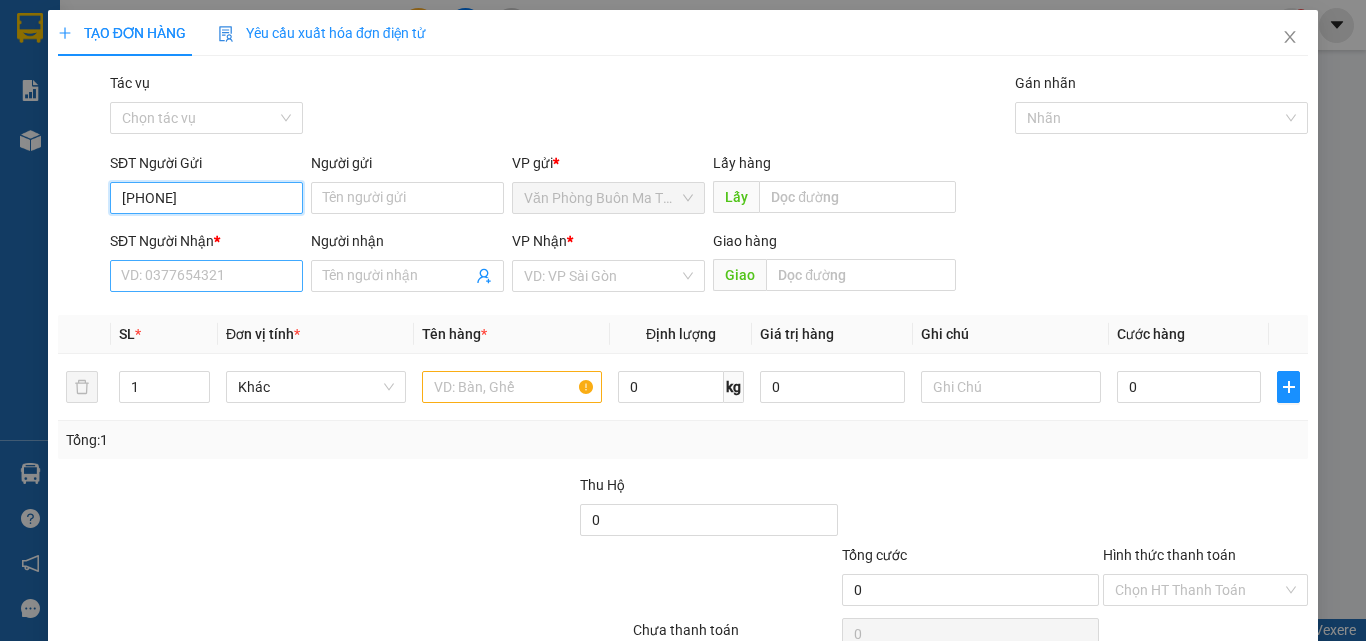 type on "[PHONE]" 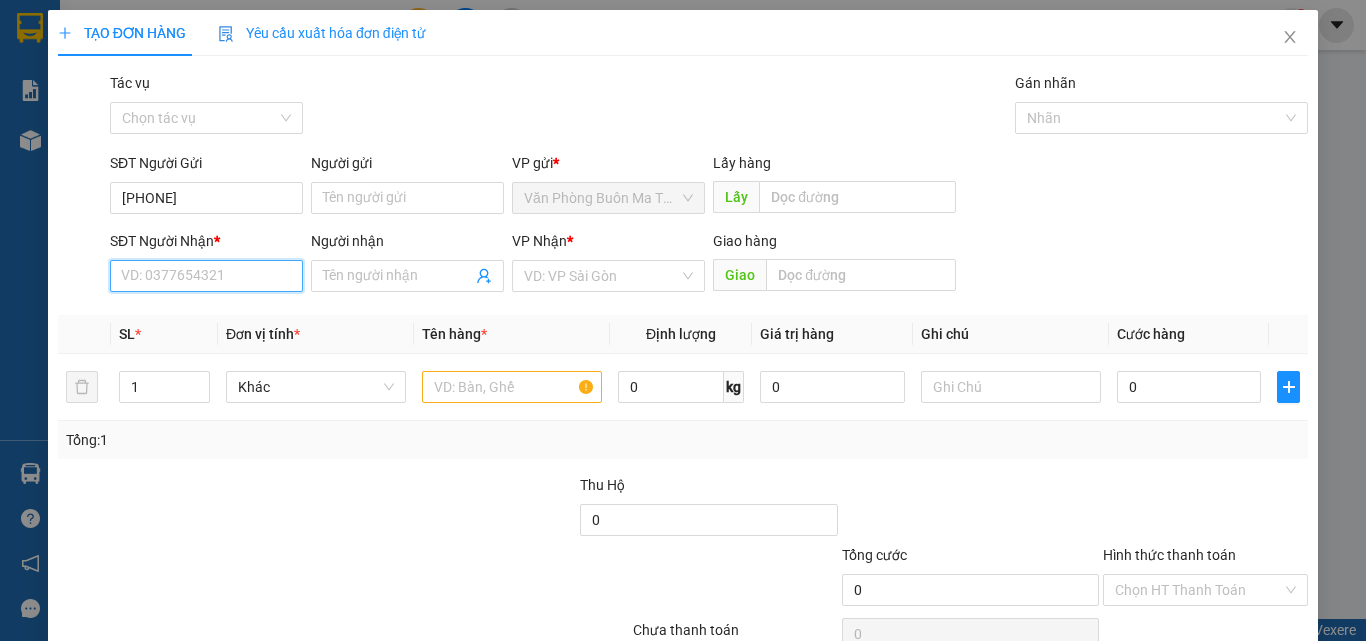 click on "SĐT Người Nhận  *" at bounding box center [206, 276] 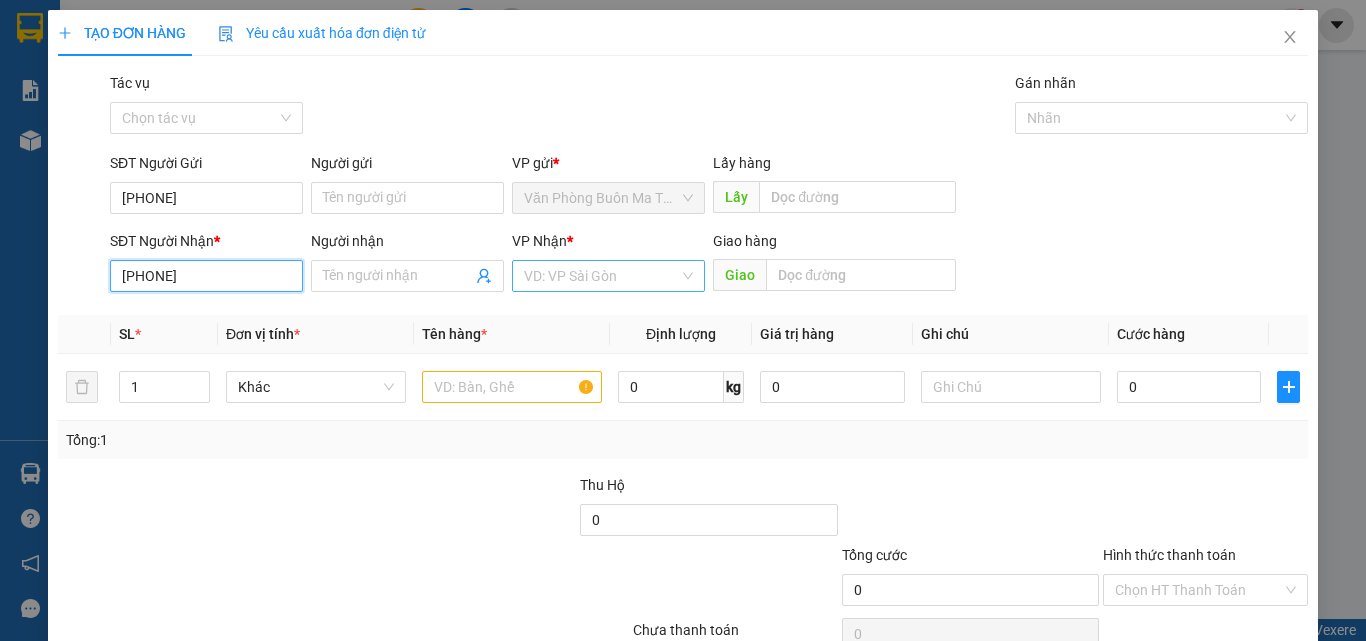 click on "VD: VP Sài Gòn" at bounding box center [608, 276] 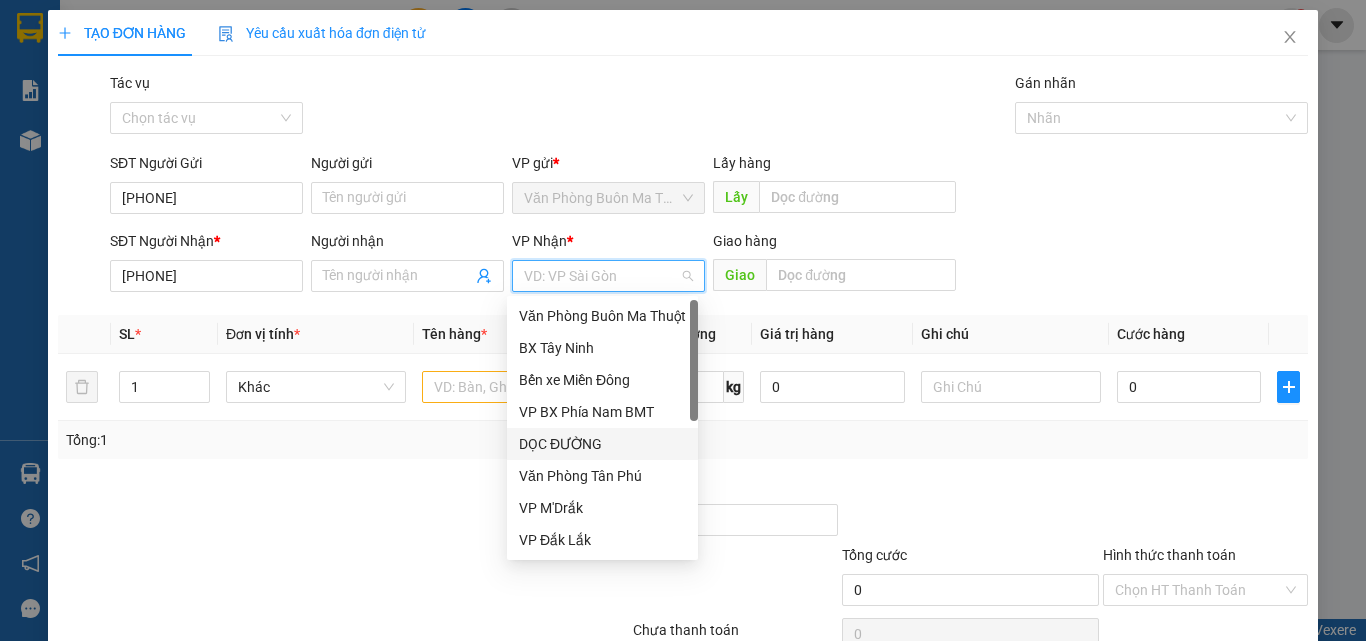 click on "DỌC ĐƯỜNG" at bounding box center [602, 444] 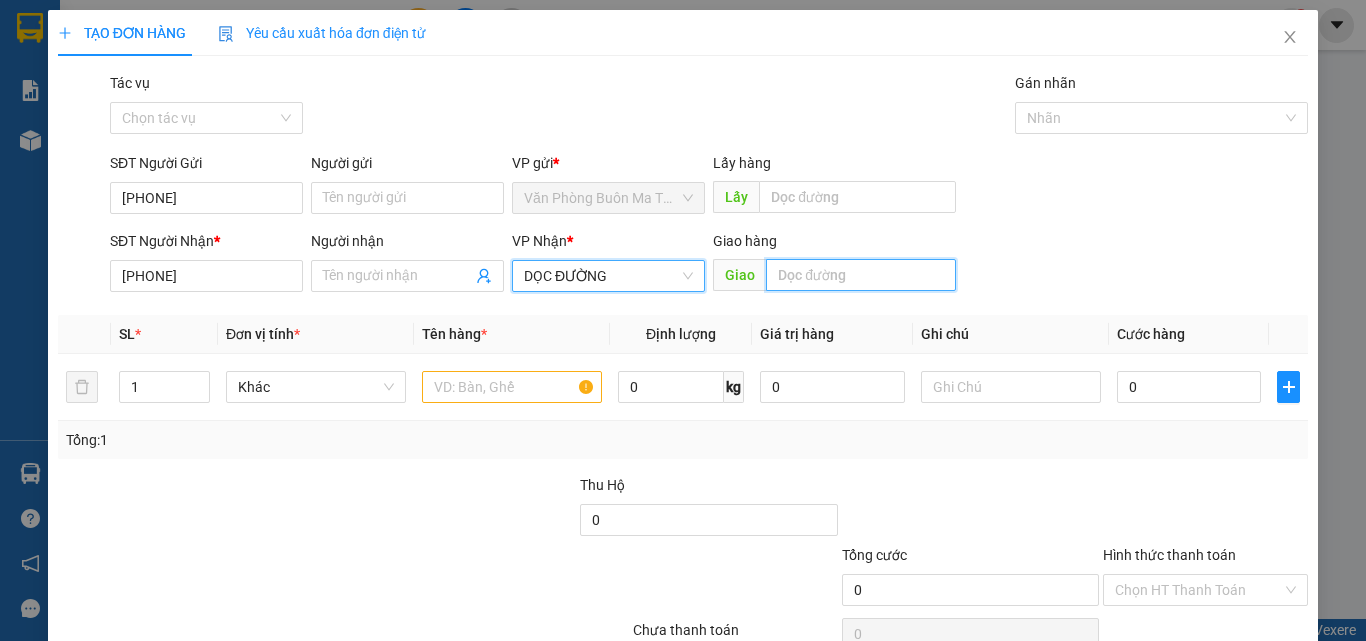 click at bounding box center [861, 275] 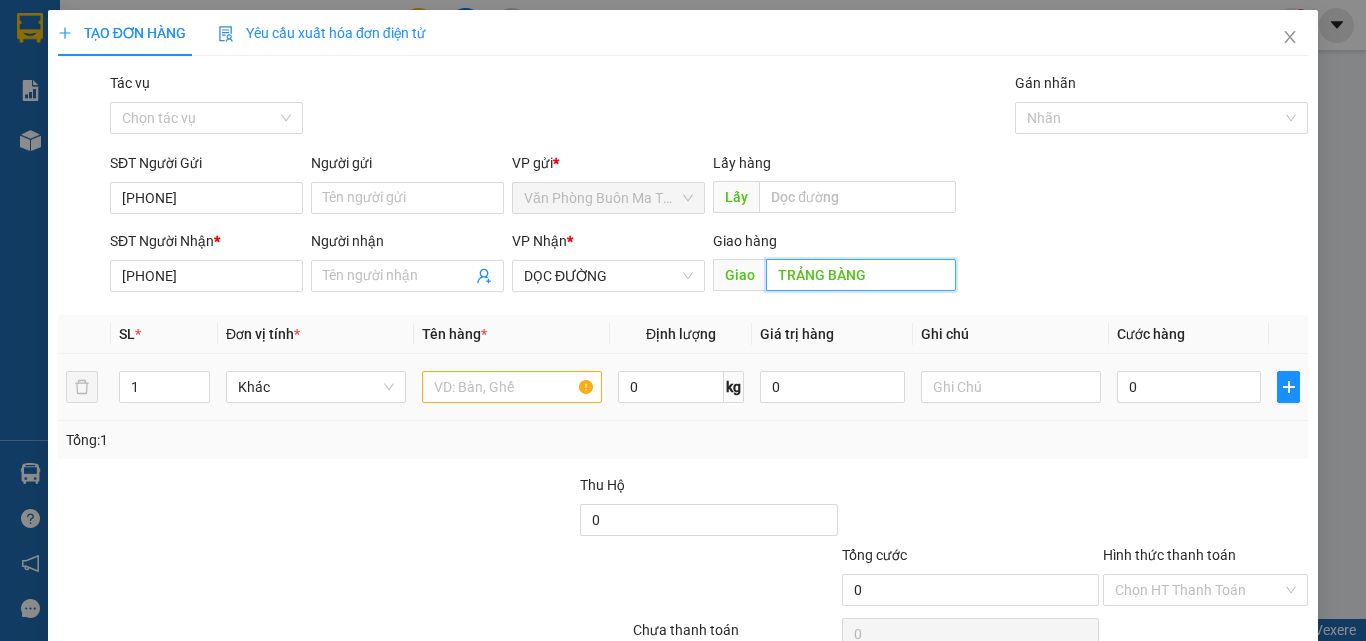 type on "TRẢNG BÀNG" 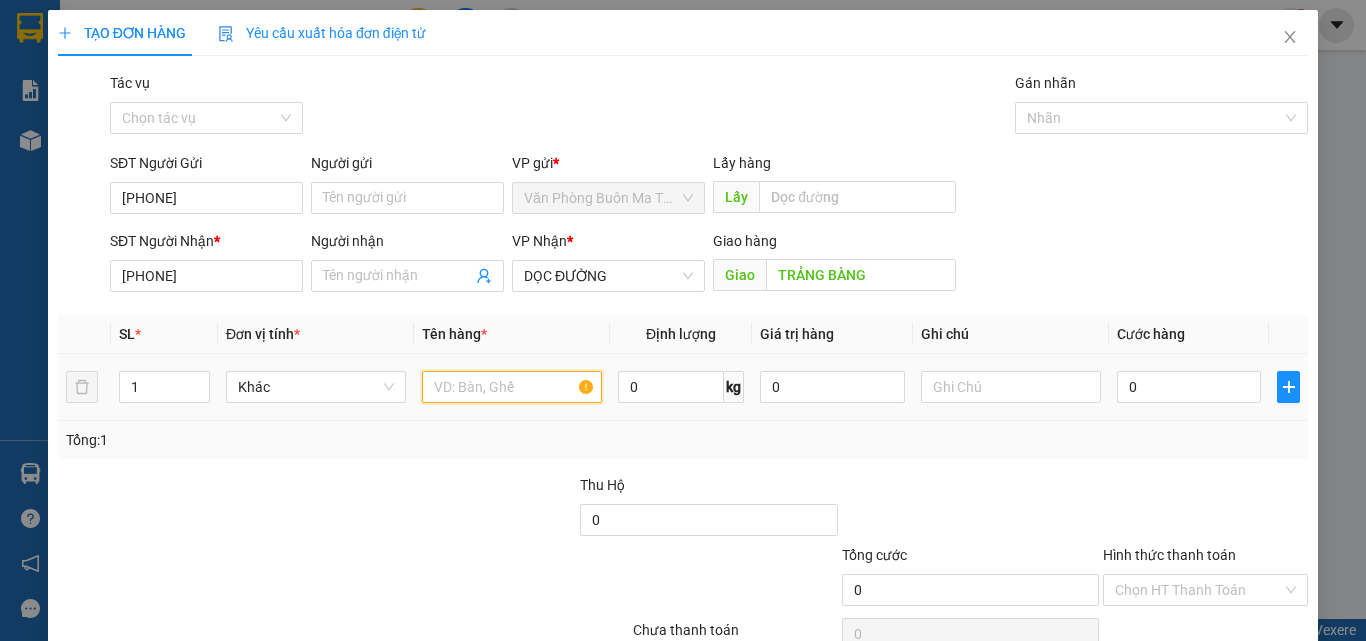 click at bounding box center [512, 387] 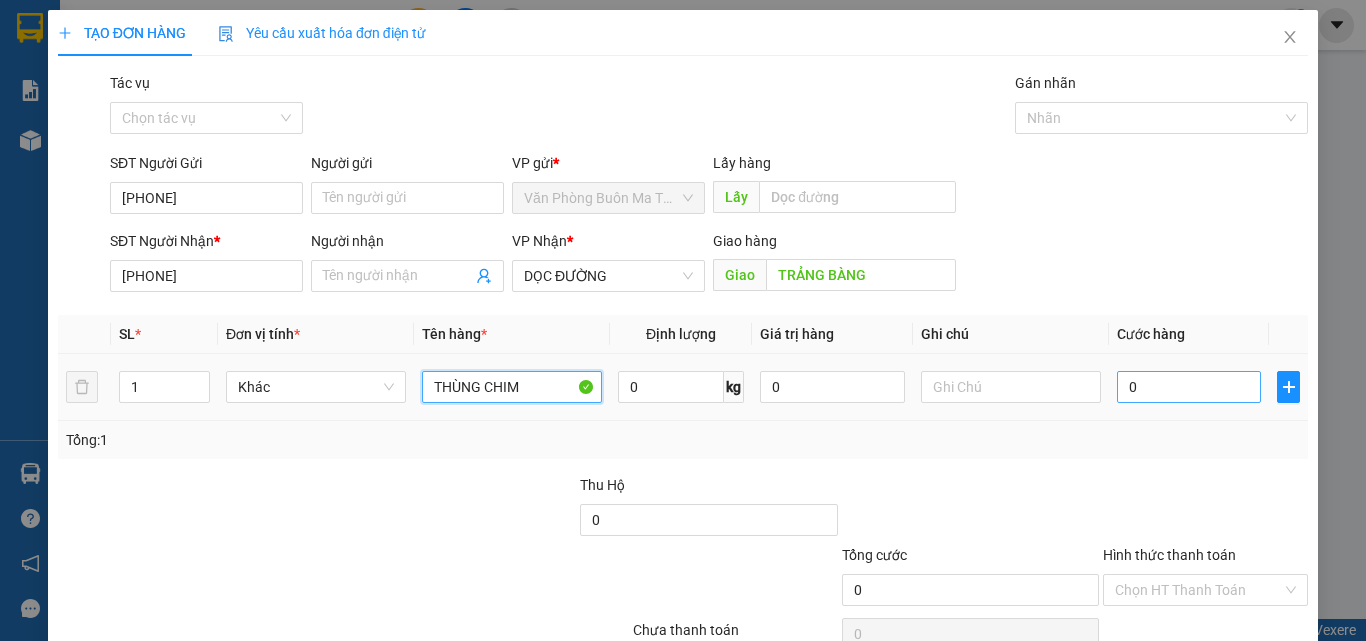 type on "THÙNG CHIM" 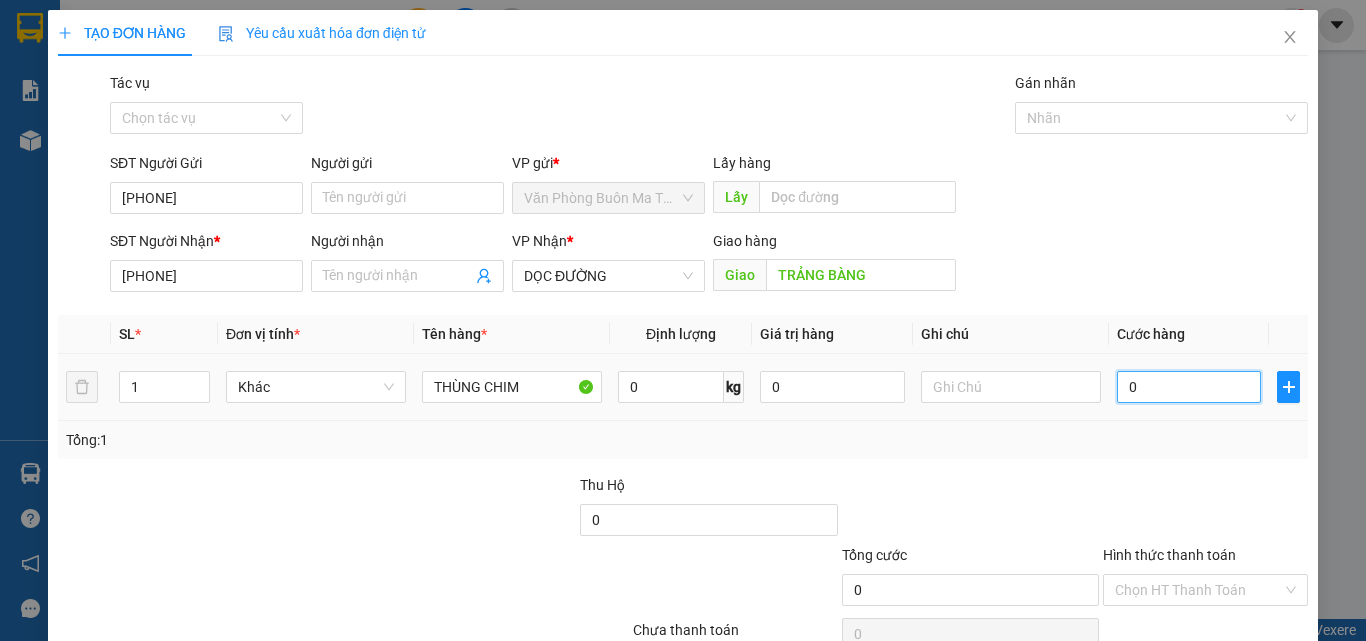 drag, startPoint x: 1130, startPoint y: 398, endPoint x: 1102, endPoint y: 273, distance: 128.09763 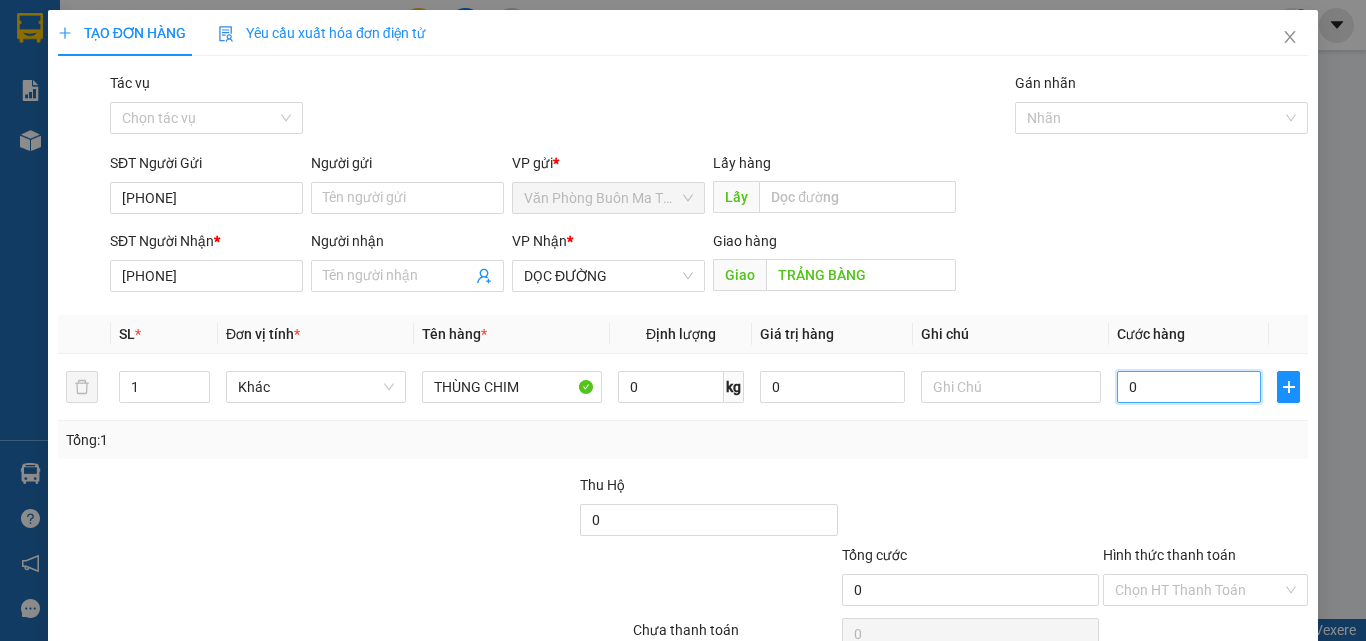 type on "1" 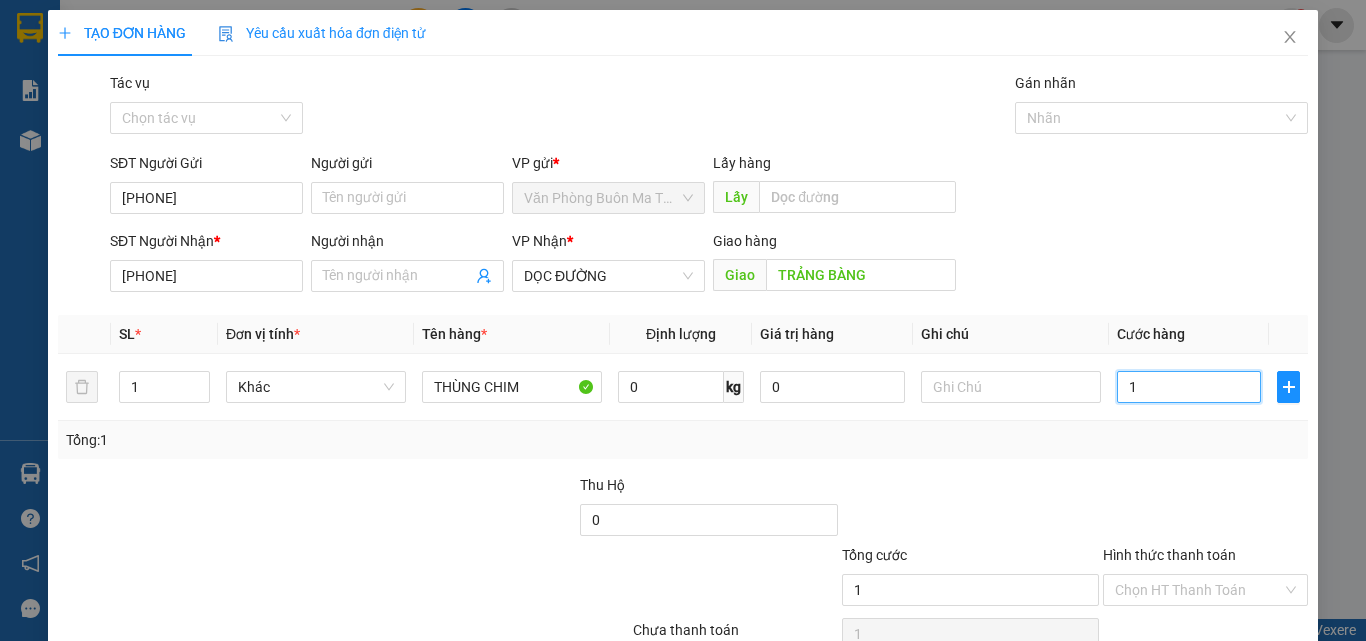 type on "10" 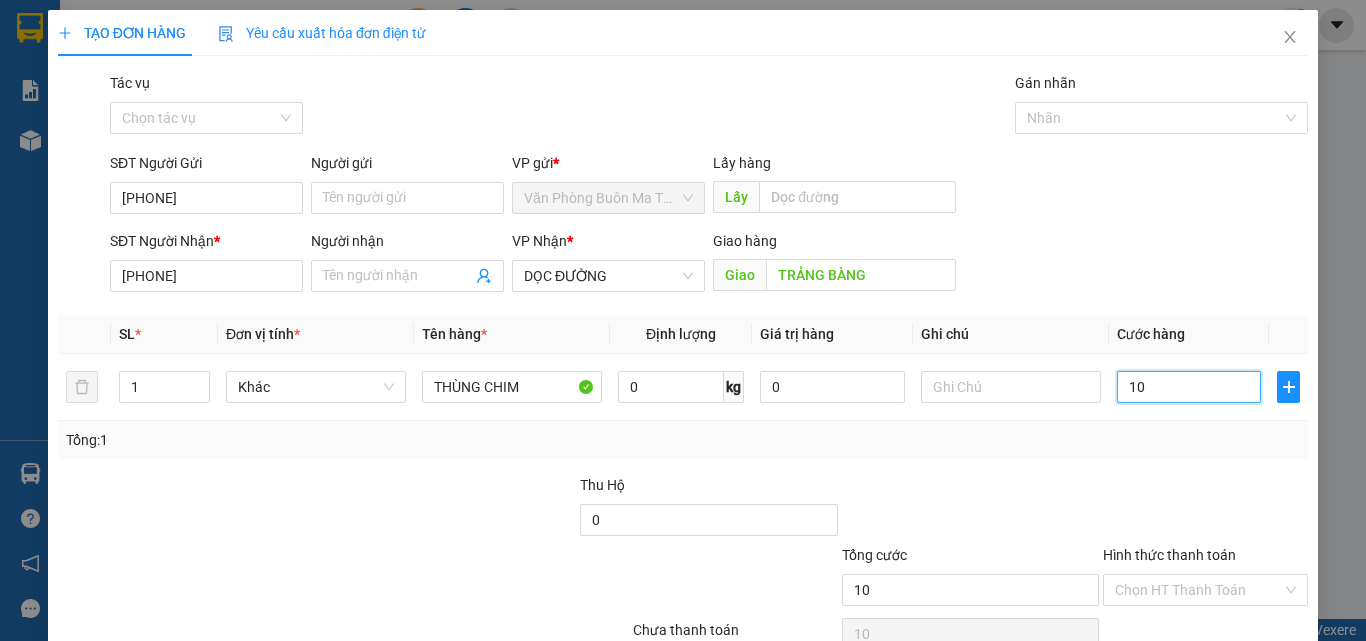 type on "100" 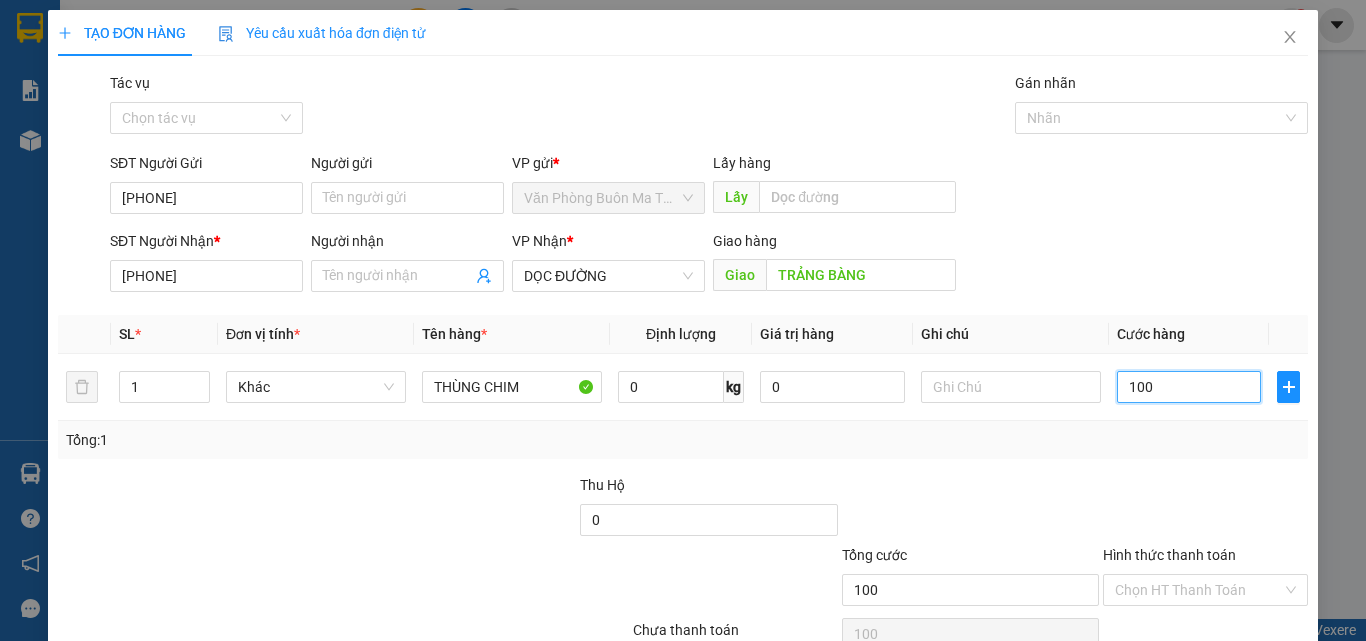 type on "1.000" 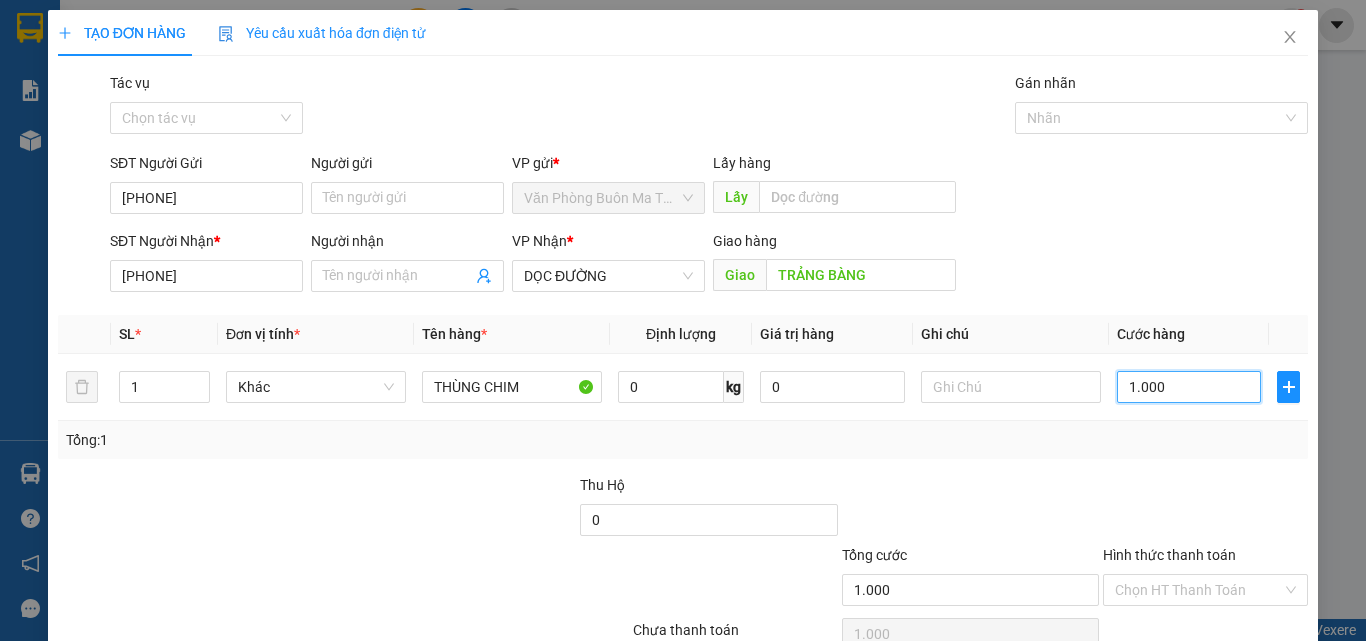 type on "100" 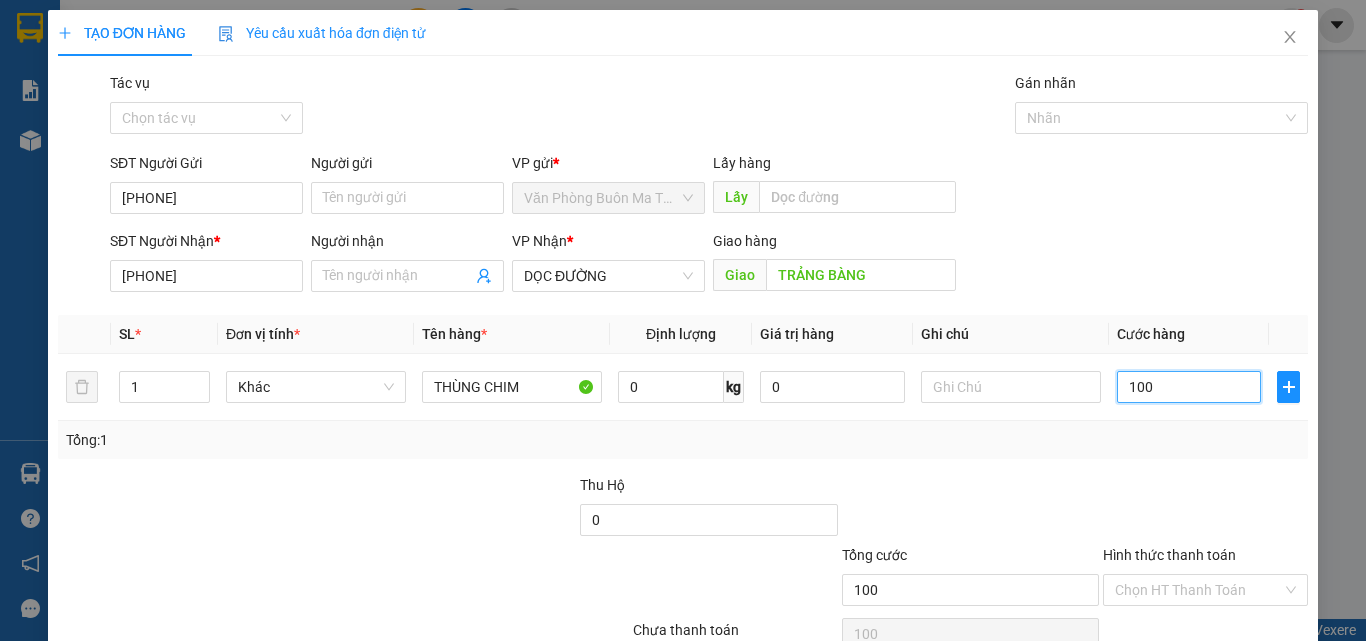 type on "10" 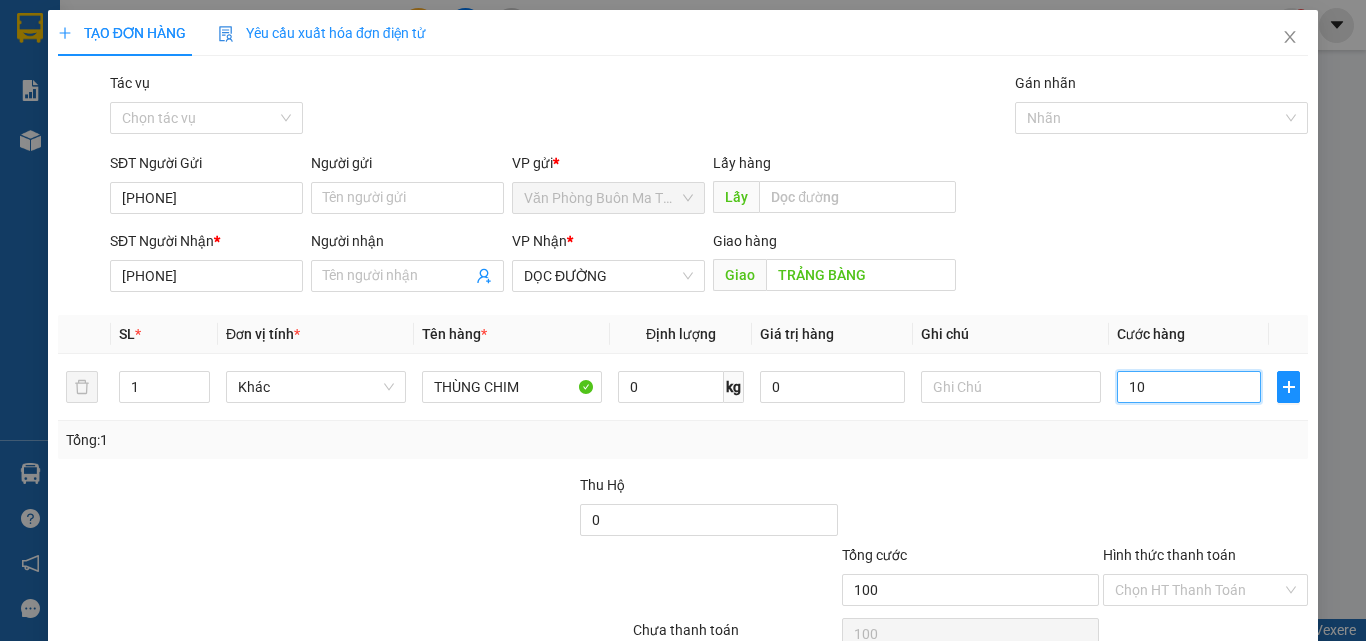 type on "10" 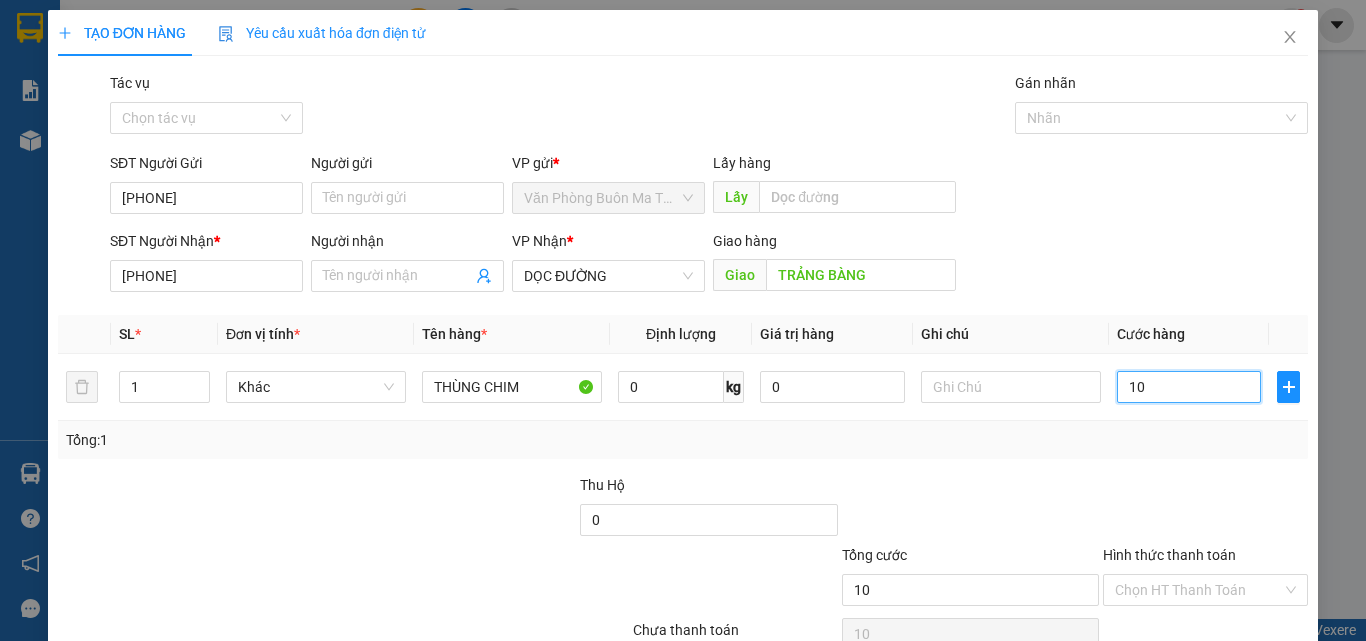 type on "100" 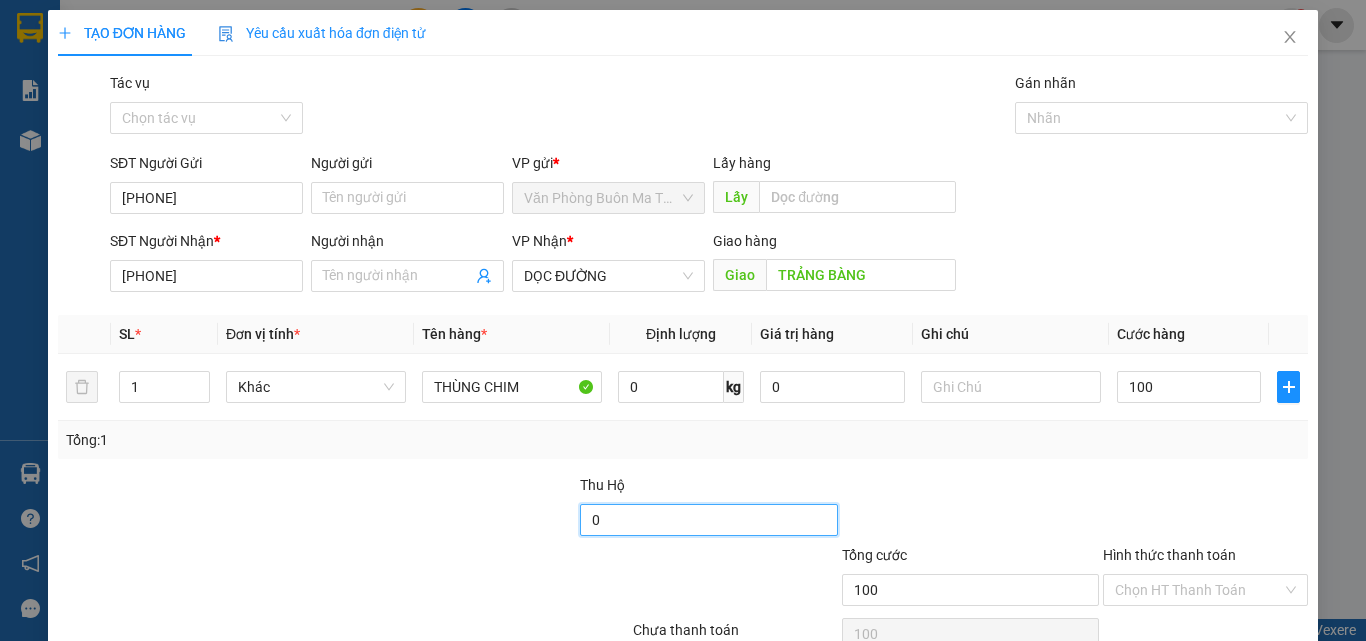 type on "100.000" 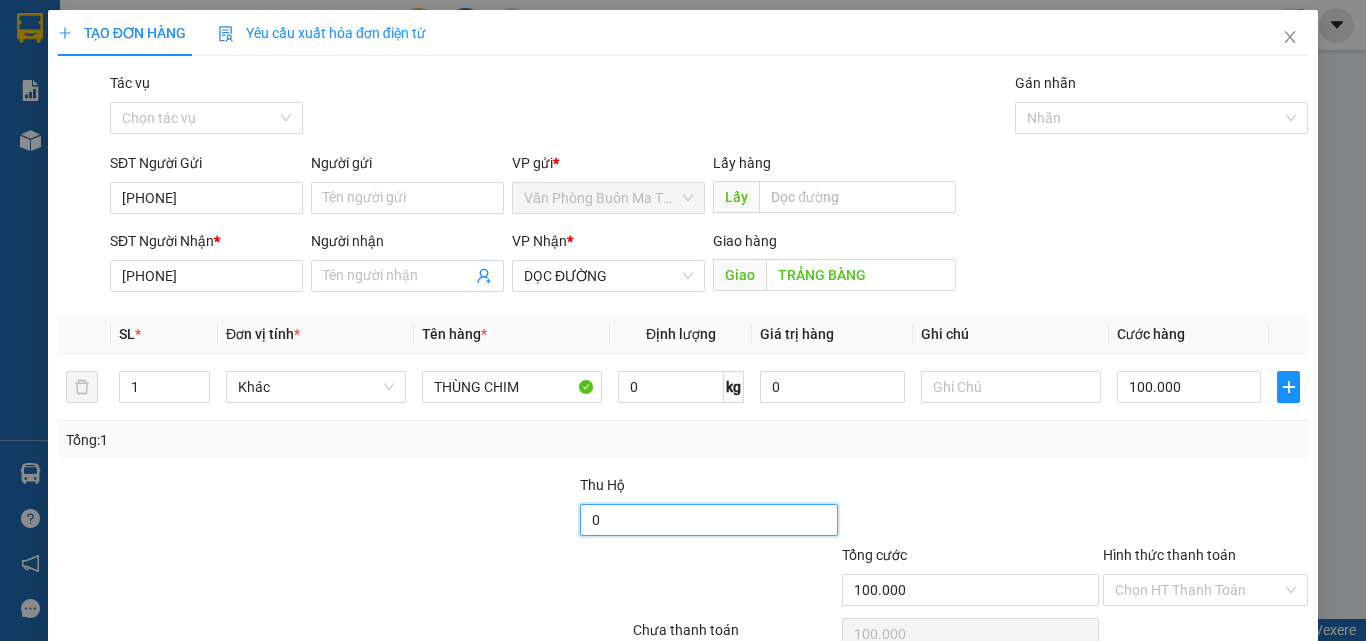 click on "0" at bounding box center (708, 520) 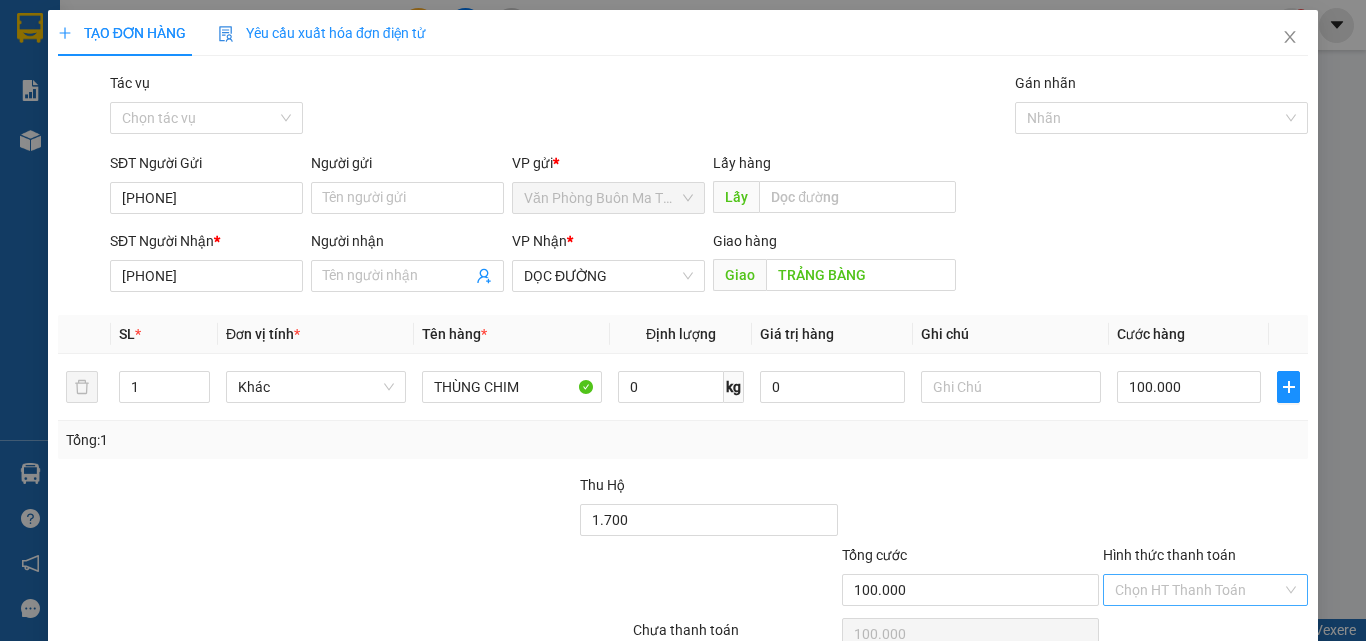 type on "1.700.000" 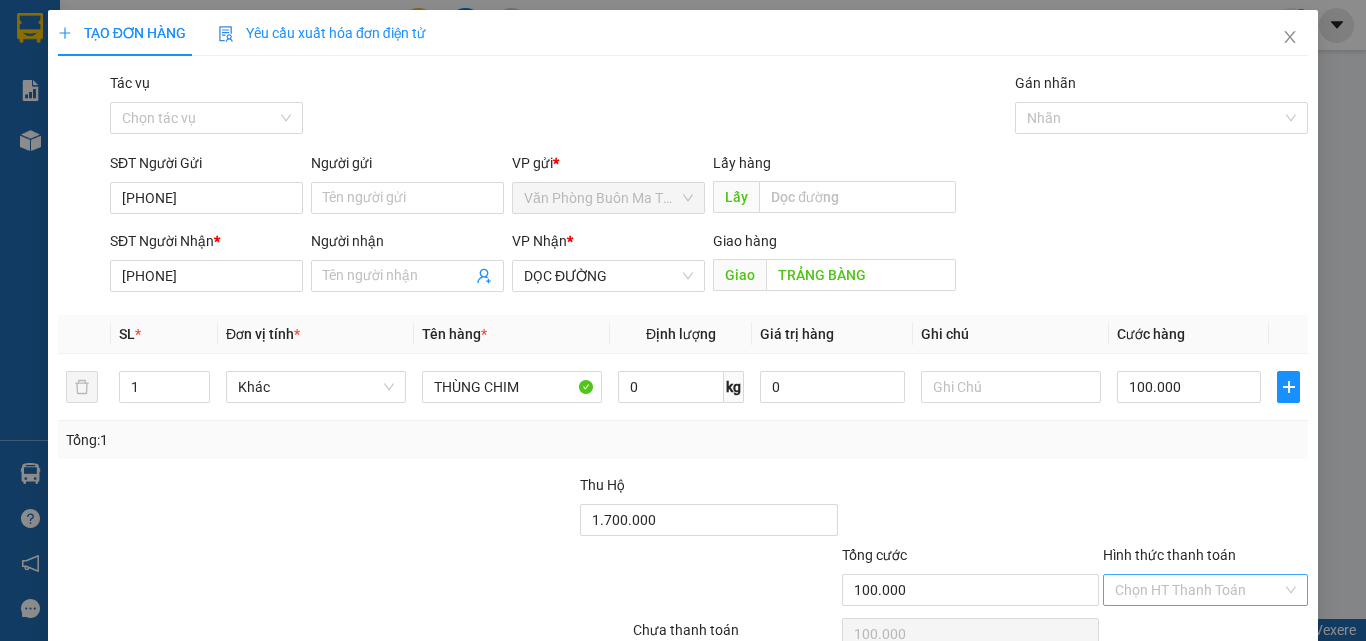click on "Hình thức thanh toán" at bounding box center (1198, 590) 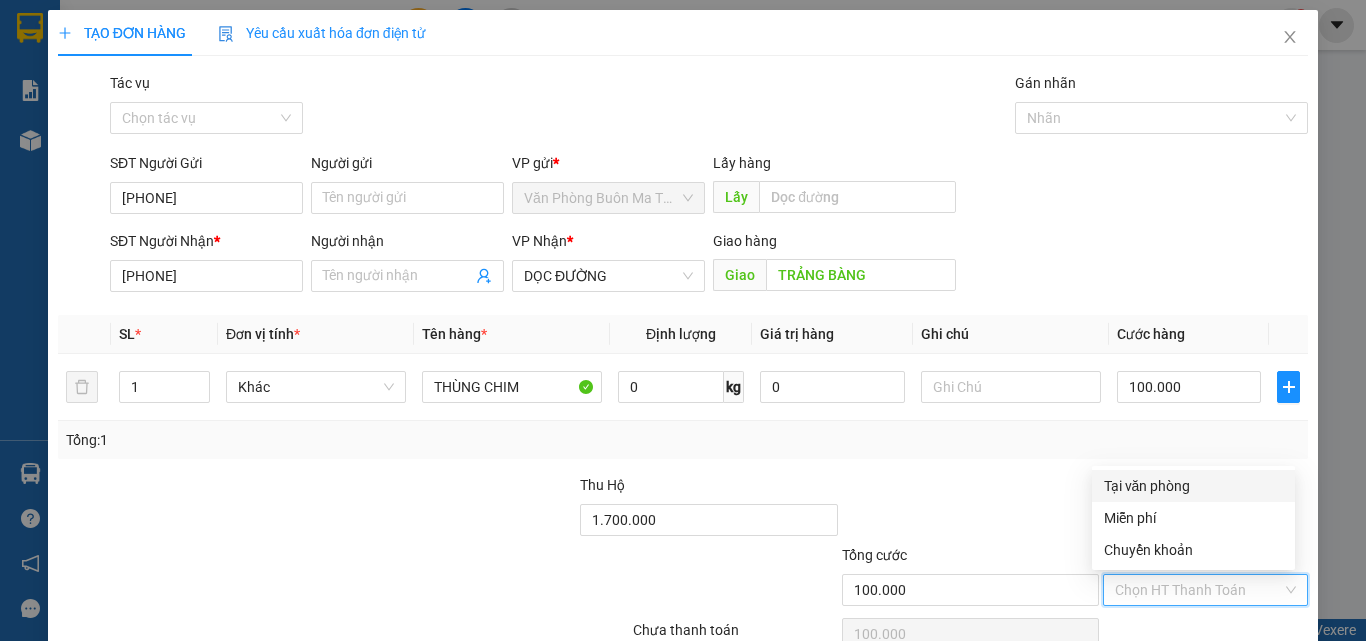 click on "Tại văn phòng" at bounding box center [1193, 486] 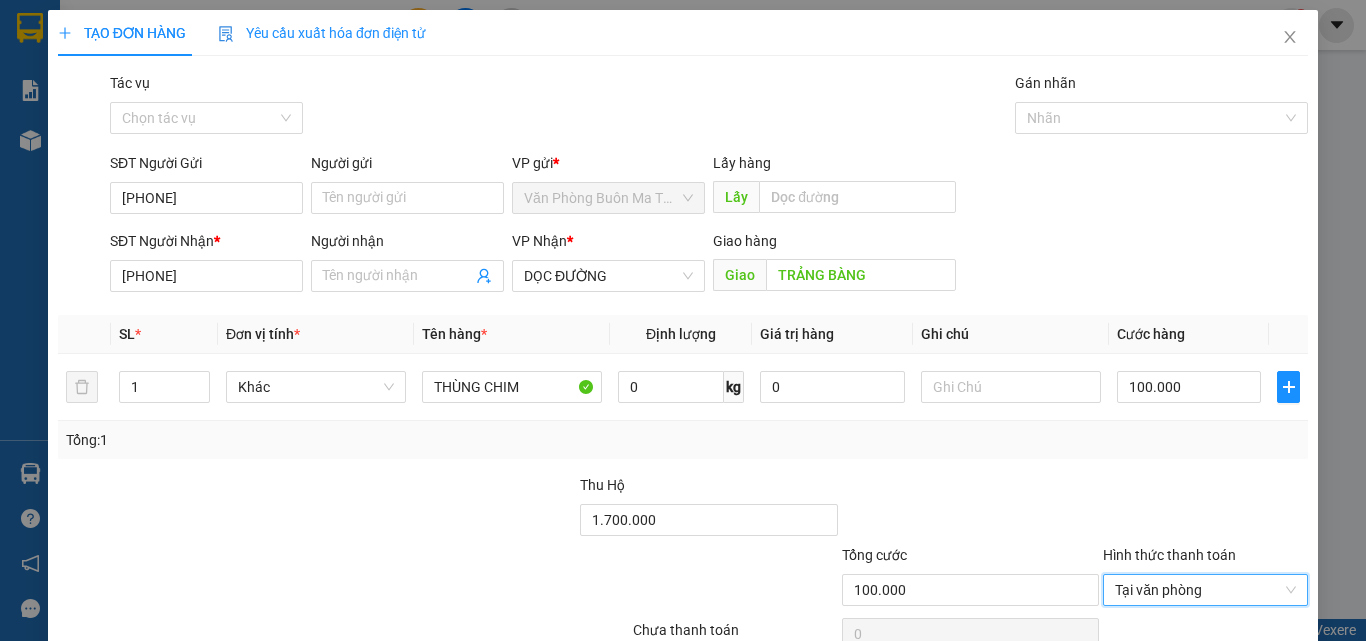 scroll, scrollTop: 99, scrollLeft: 0, axis: vertical 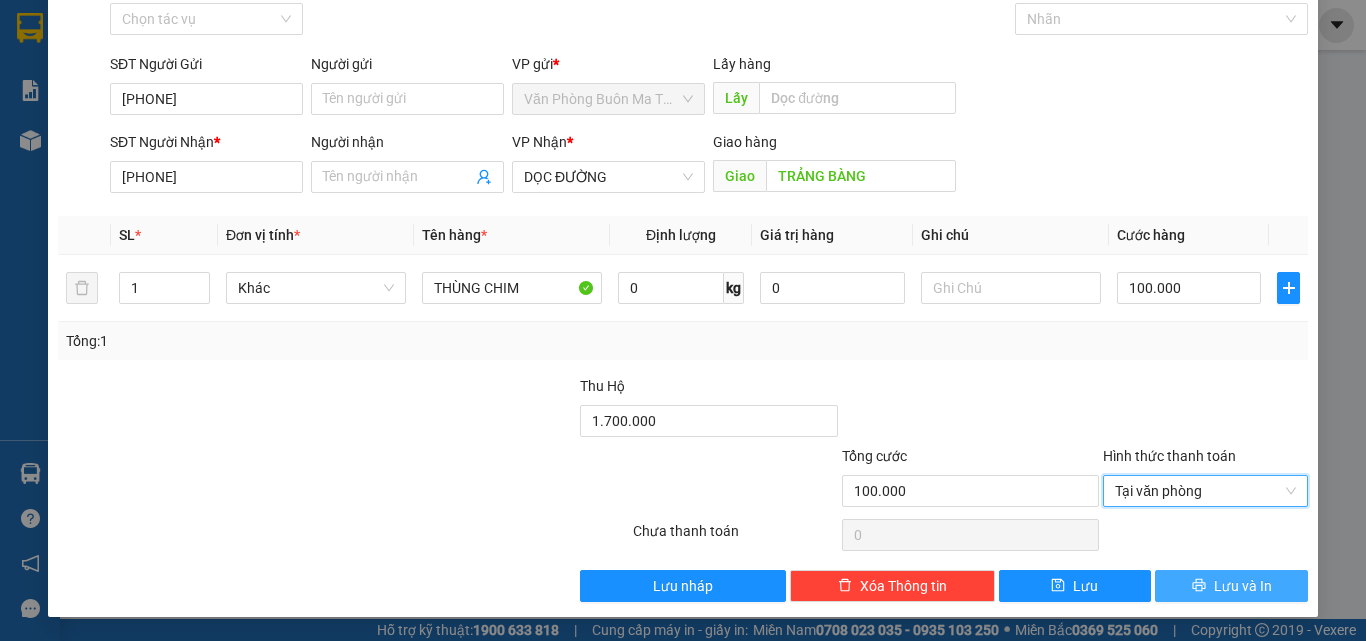 click 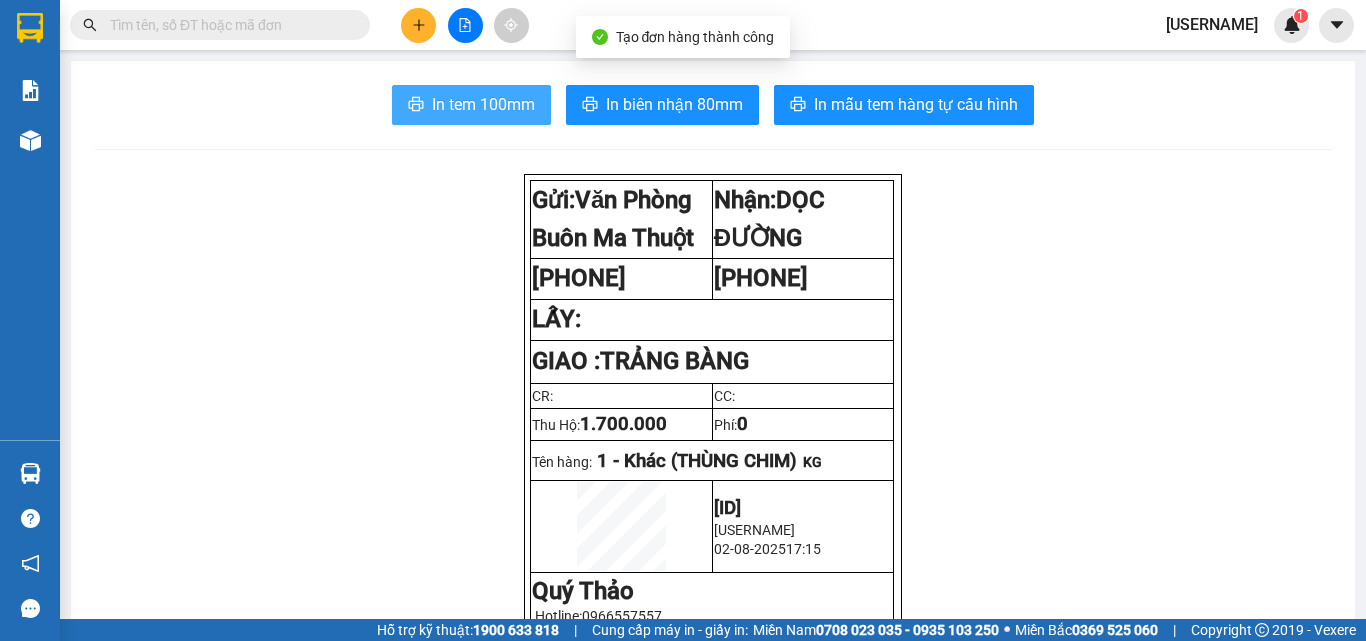 click on "In tem 100mm" at bounding box center (483, 104) 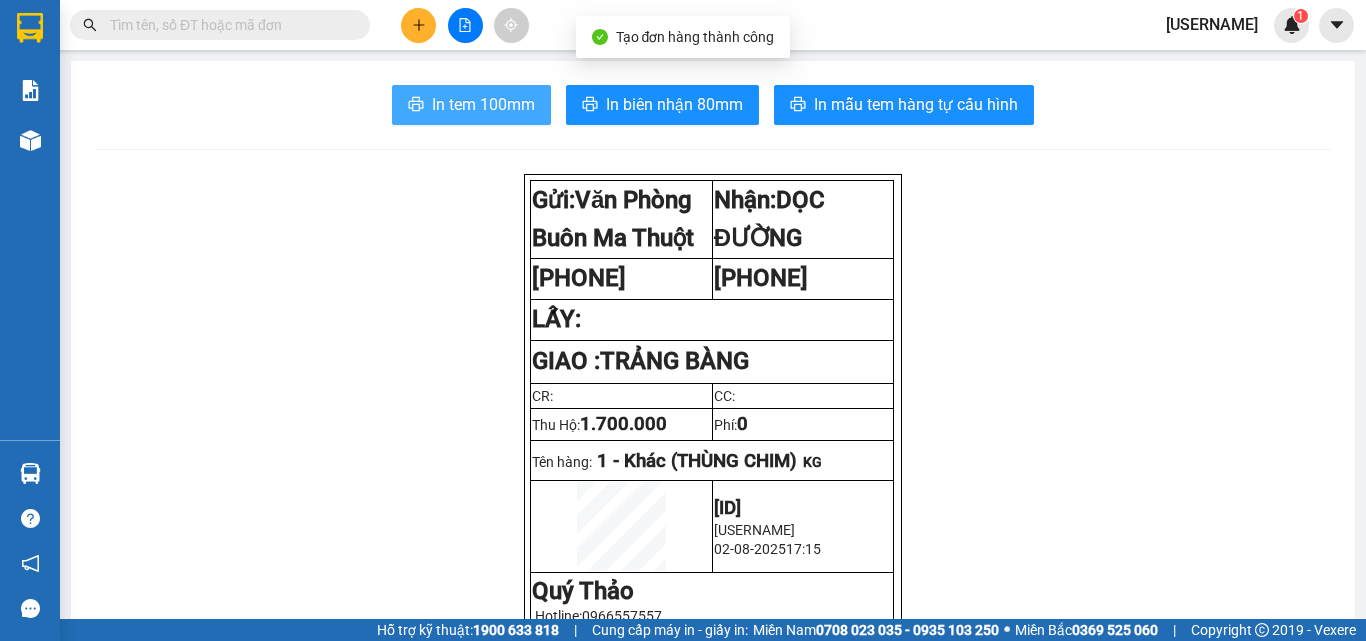 scroll, scrollTop: 0, scrollLeft: 0, axis: both 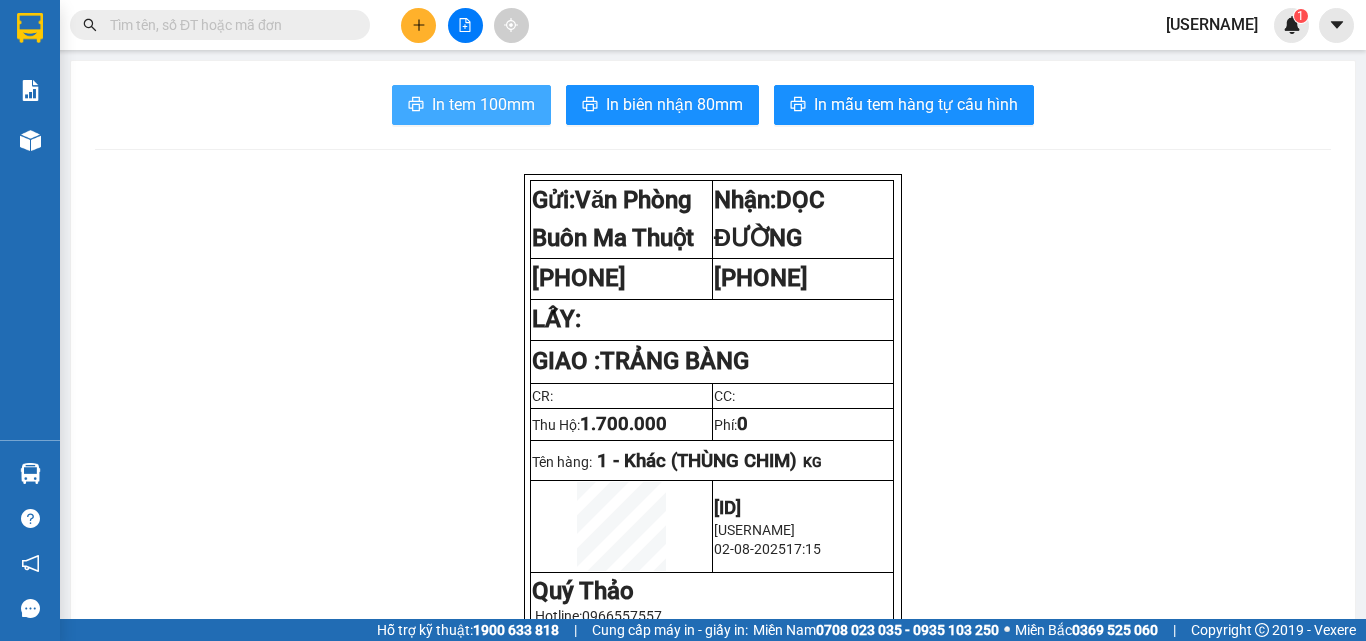 click on "In tem 100mm" at bounding box center (483, 104) 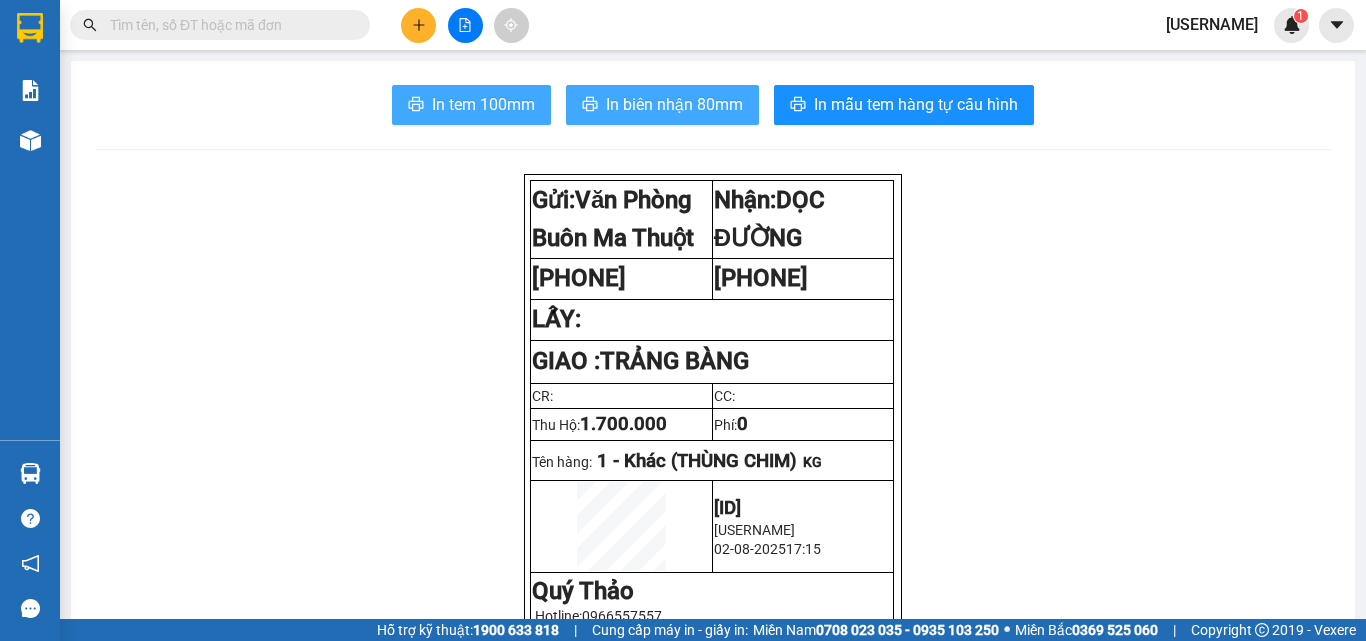 scroll, scrollTop: 0, scrollLeft: 0, axis: both 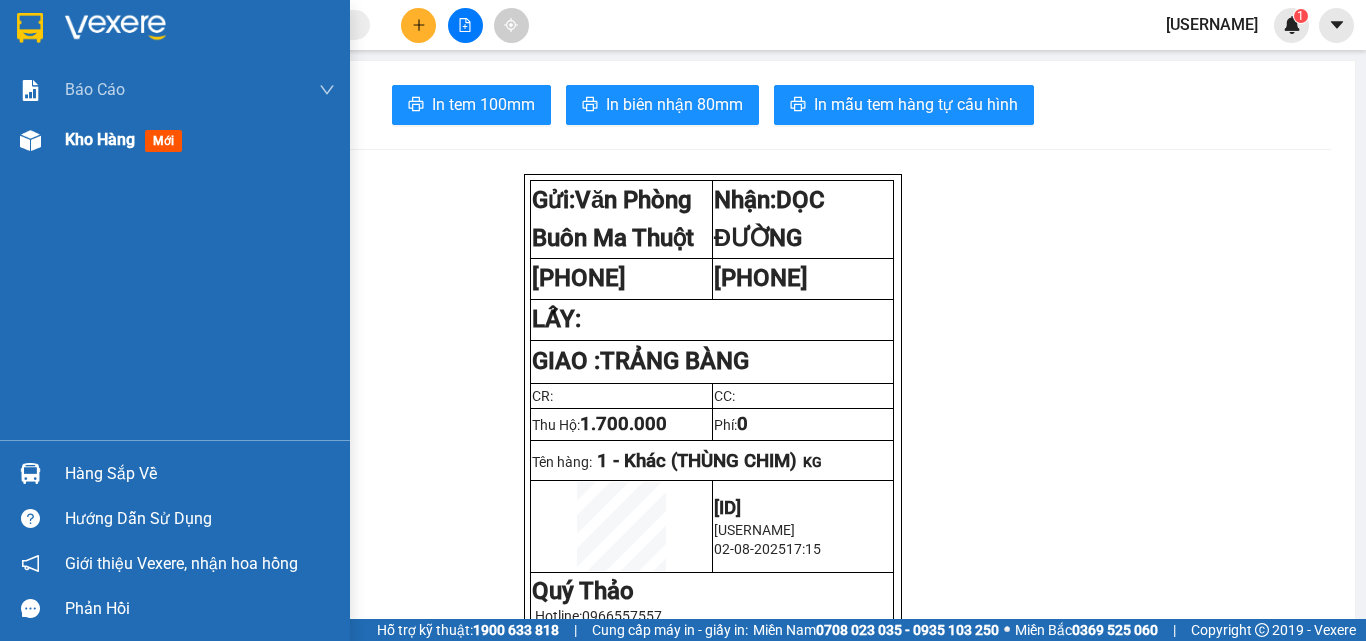 click on "Kho hàng" at bounding box center (100, 139) 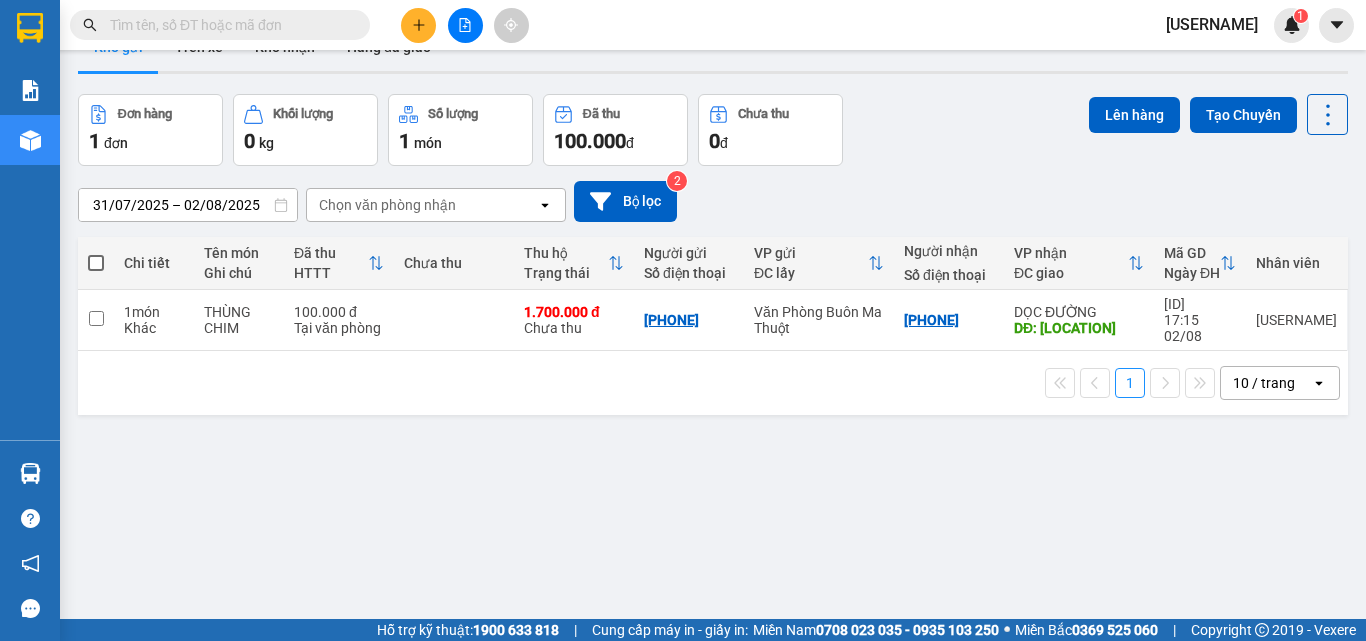 scroll, scrollTop: 0, scrollLeft: 0, axis: both 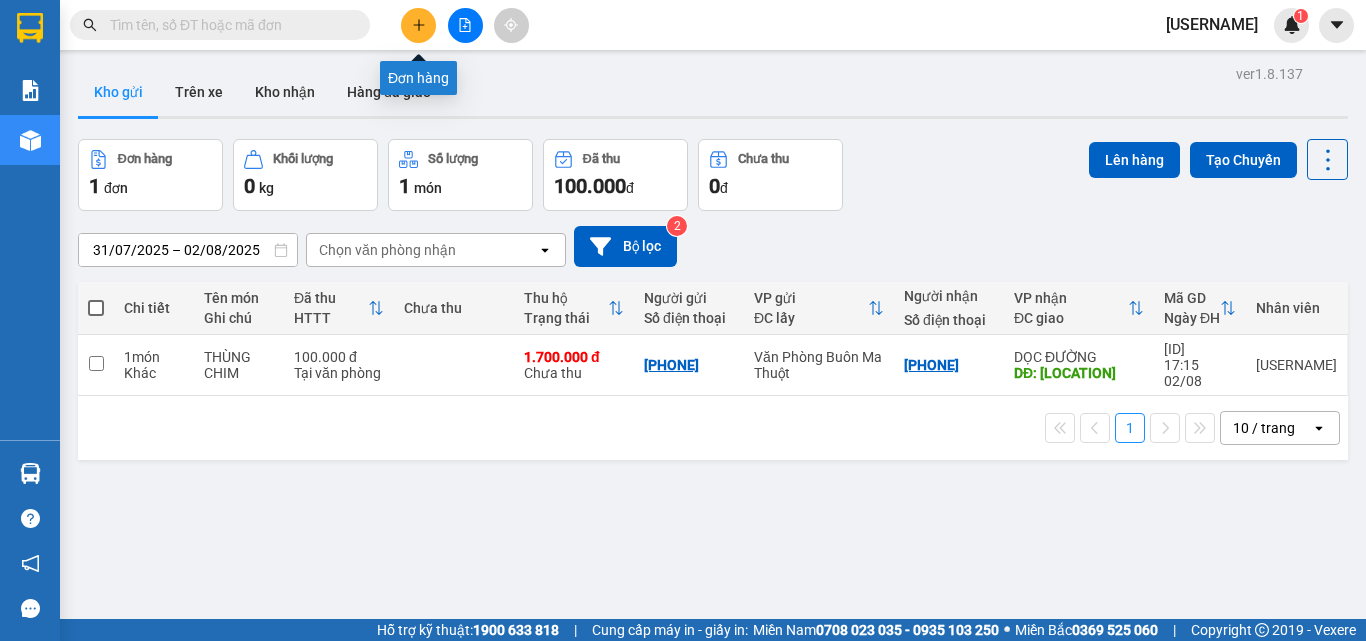 click at bounding box center (418, 25) 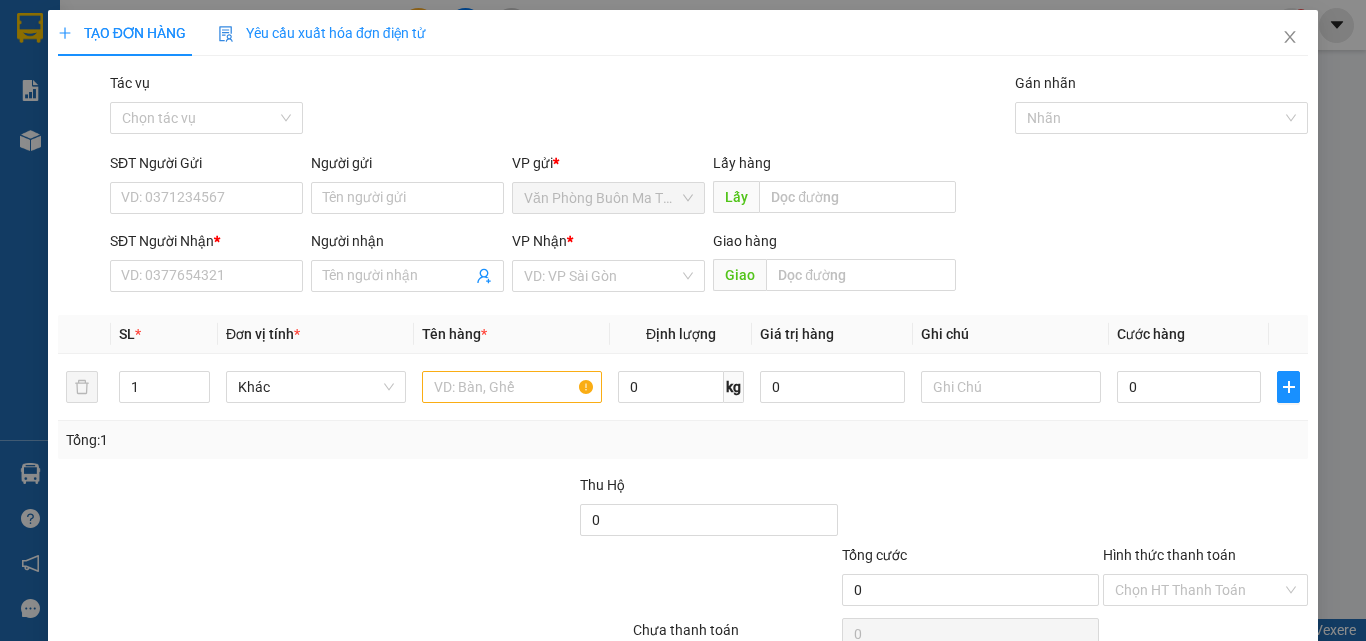 click on "Yêu cầu xuất hóa đơn điện tử Transit Pickup Surcharge Ids Transit Deliver Surcharge Ids Transit Deliver Surcharge Transit Deliver Surcharge Gói vận chuyển  * Tiêu chuẩn Tác vụ Chọn tác vụ Gán nhãn   Nhãn SĐT Người Gửi VD: [PHONE] Người gửi Tên người gửi VP gửi  * Văn Phòng Buôn Ma Thuột Lấy hàng Lấy SĐT Người Nhận  * VD: [PHONE] Người nhận Tên người nhận VP Nhận  * VD: VP Sài Gòn Giao hàng Giao SL  * Đơn vị tính  * Tên hàng  * Định lượng Giá trị hàng Ghi chú Cước hàng                   1 Khác 0 kg 0 0 Tổng:  1 Thu Hộ 0 Tổng cước 0 Hình thức thanh toán Chọn HT Thanh Toán Số tiền thu trước Chưa thanh toán 0 Chọn HT Thanh Toán Lưu nháp Xóa Thông tin Lưu Lưu và In" at bounding box center (683, 363) 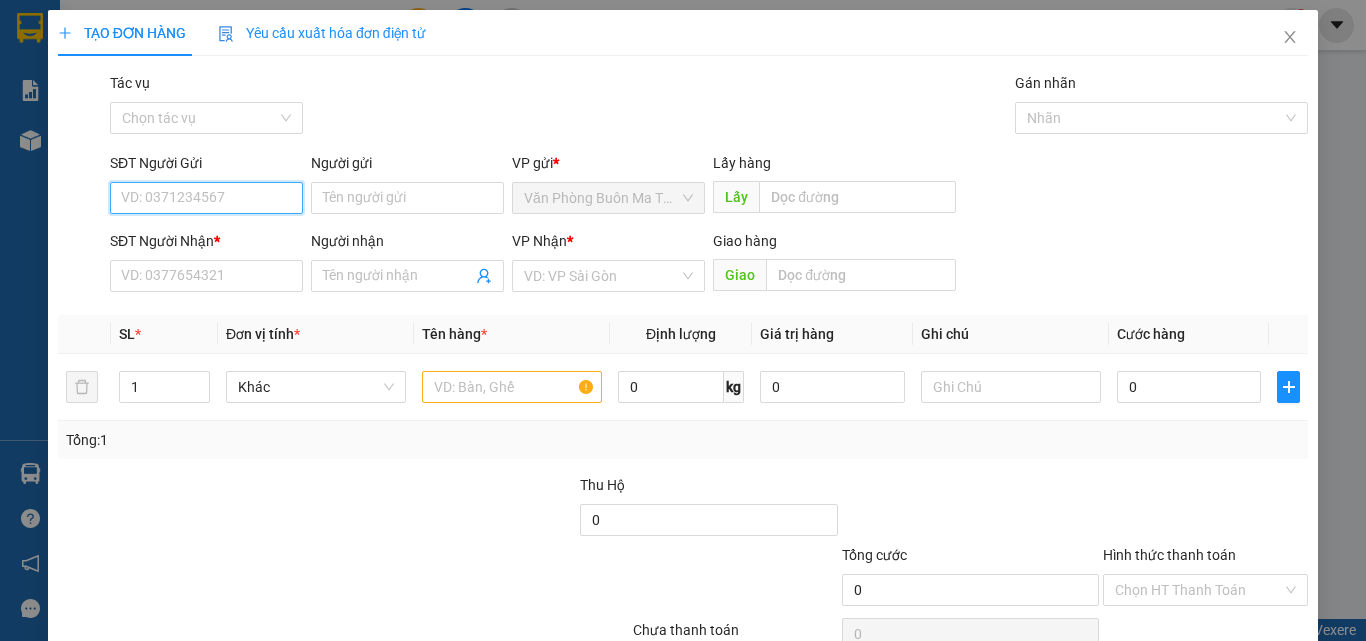 drag, startPoint x: 242, startPoint y: 195, endPoint x: 265, endPoint y: 193, distance: 23.086792 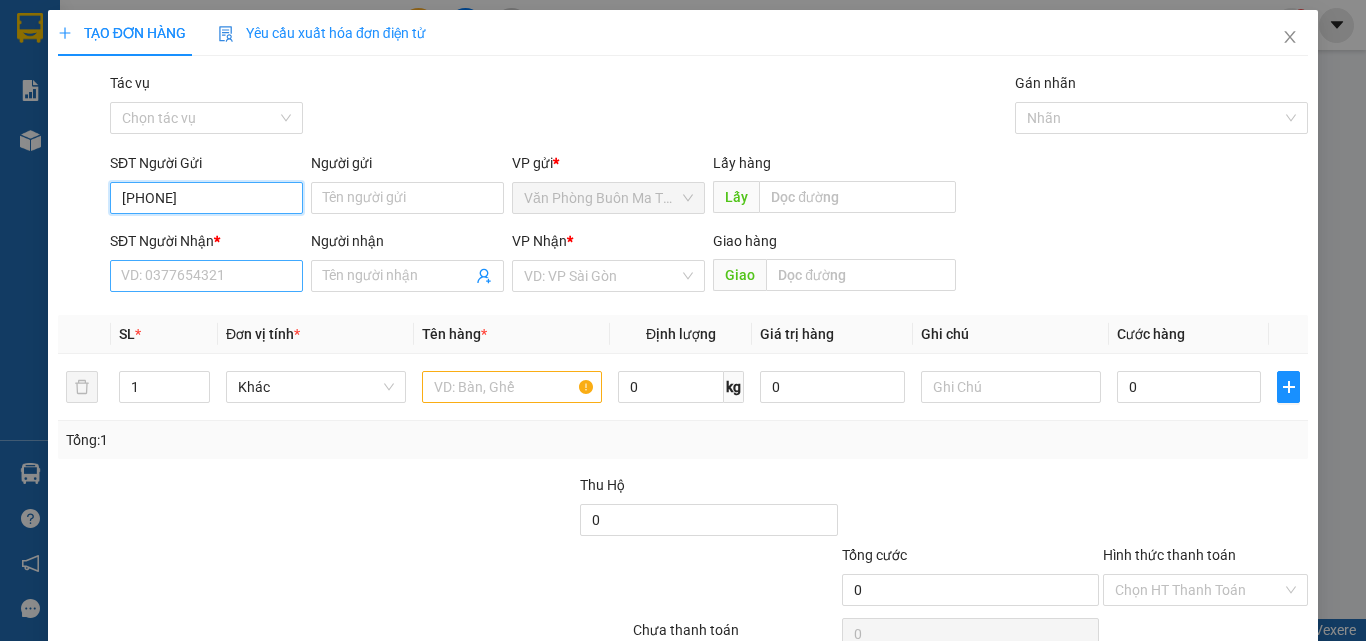type on "[PHONE]" 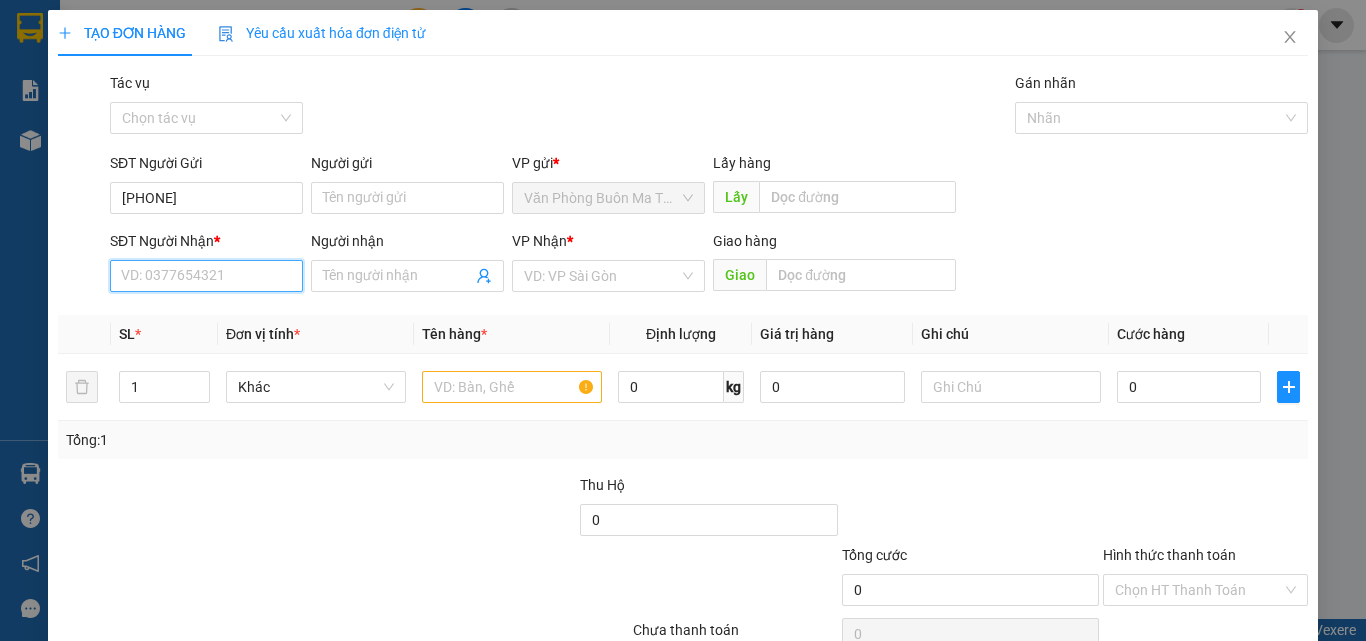 click on "SĐT Người Nhận  *" at bounding box center (206, 276) 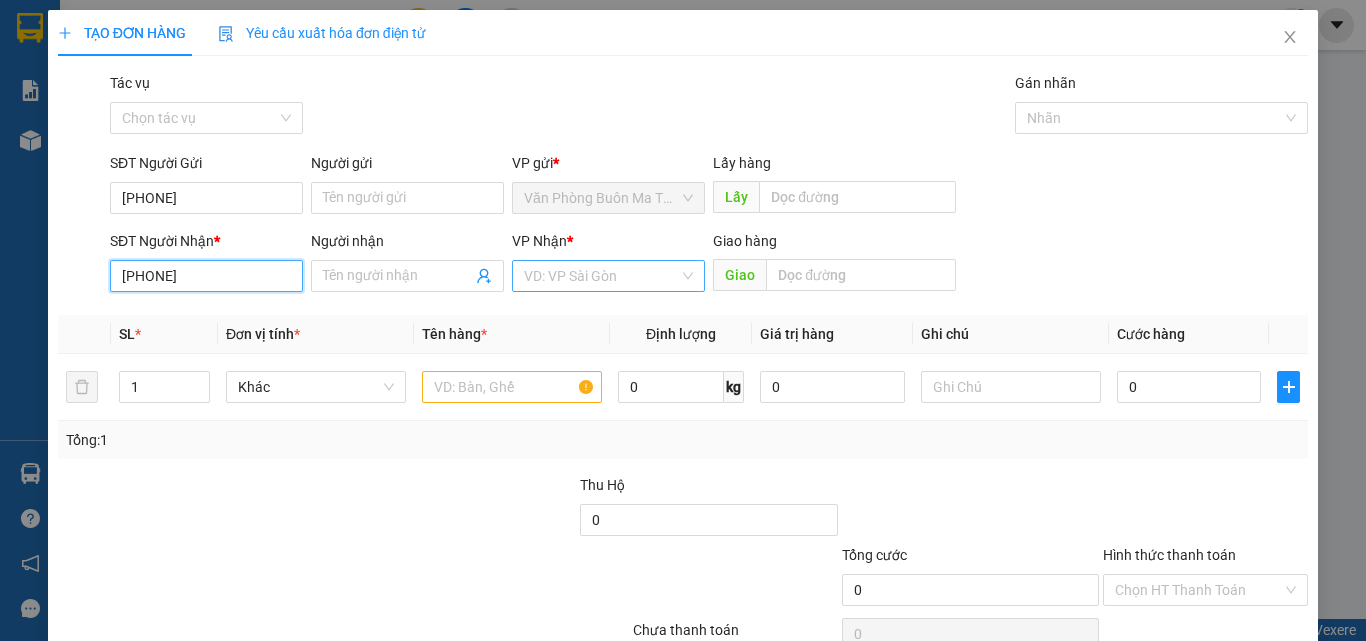 type on "[PHONE]" 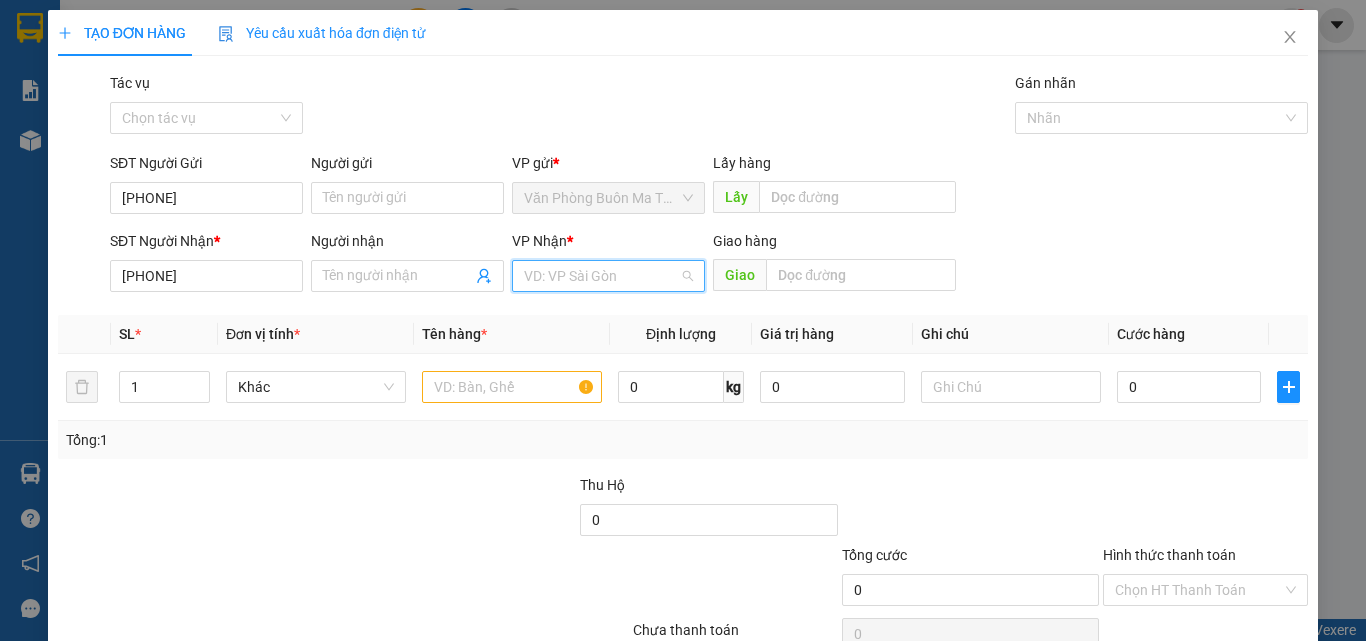 click at bounding box center (601, 276) 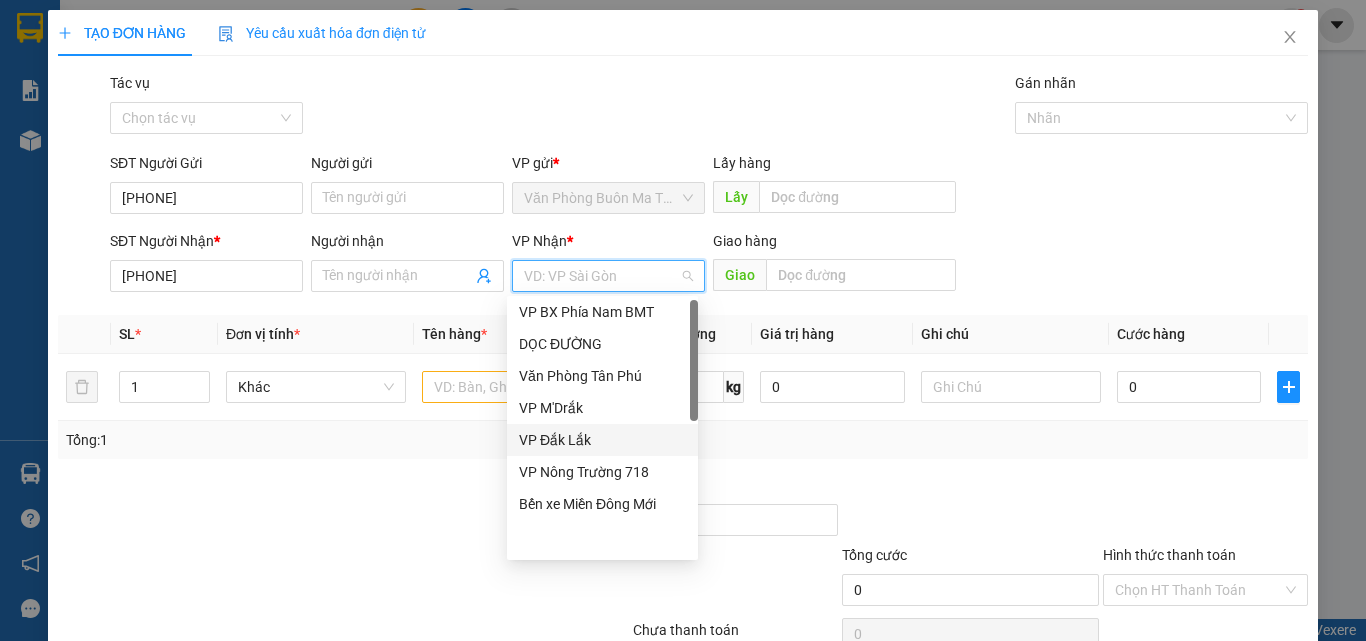 scroll, scrollTop: 0, scrollLeft: 0, axis: both 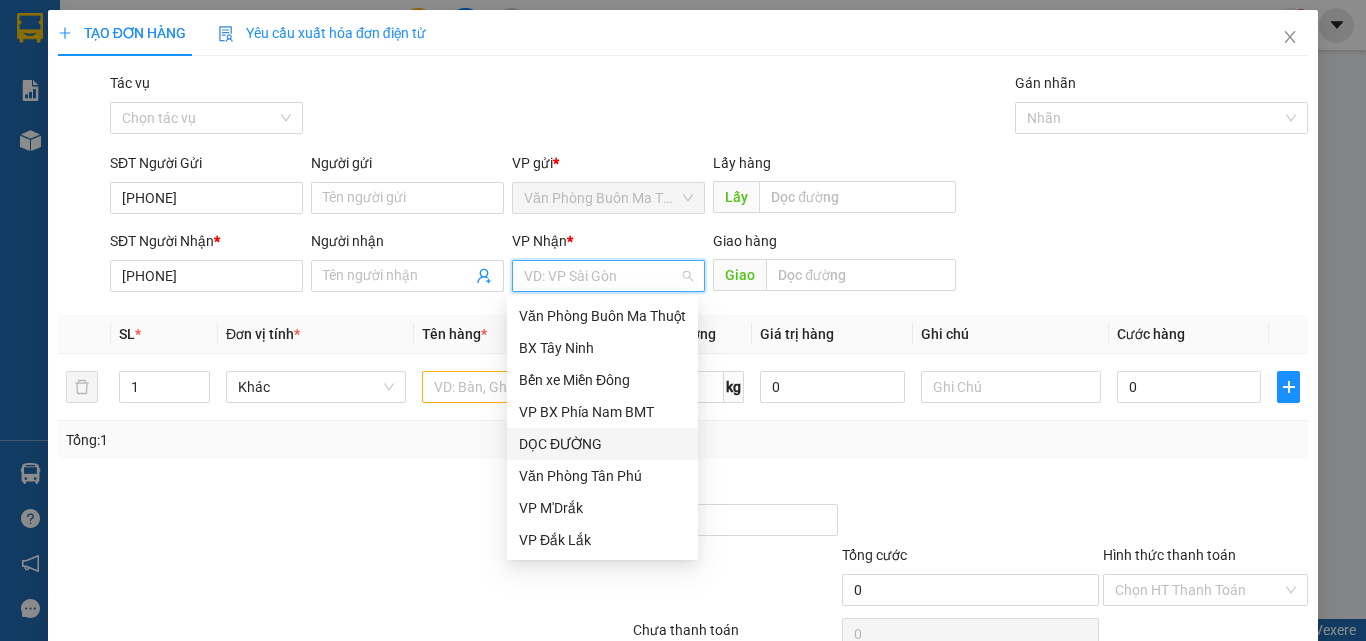 click on "DỌC ĐƯỜNG" at bounding box center [602, 444] 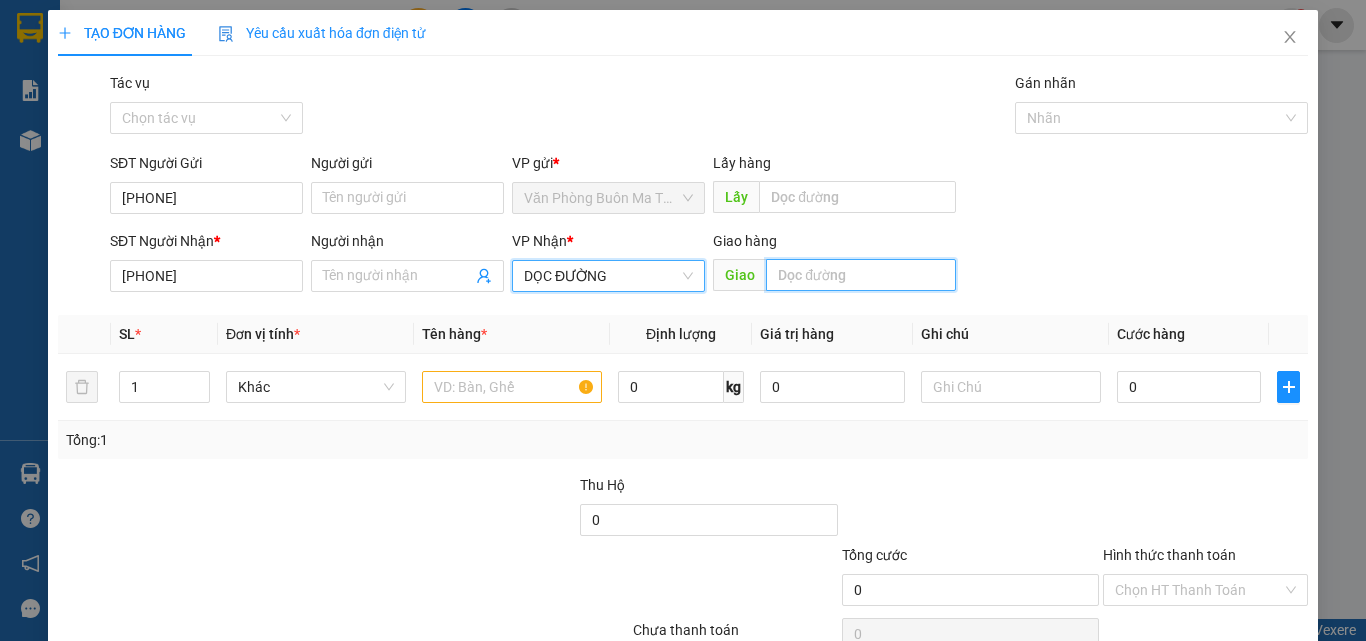 click at bounding box center [861, 275] 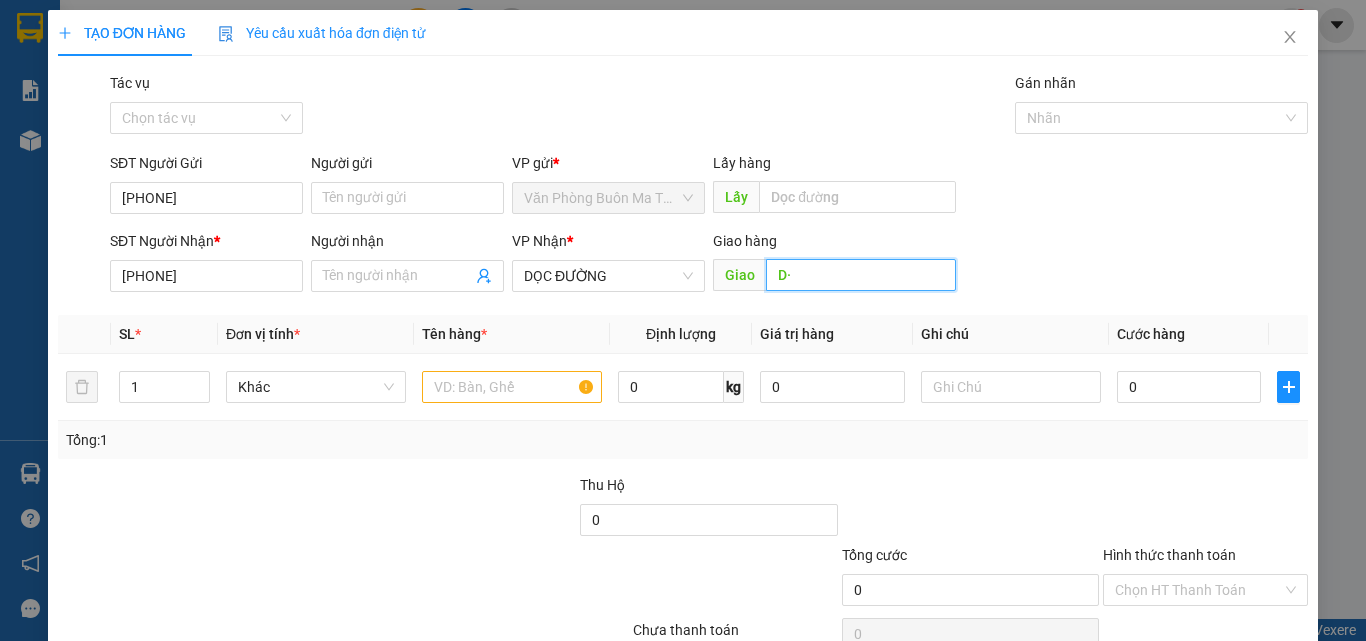 type on "D" 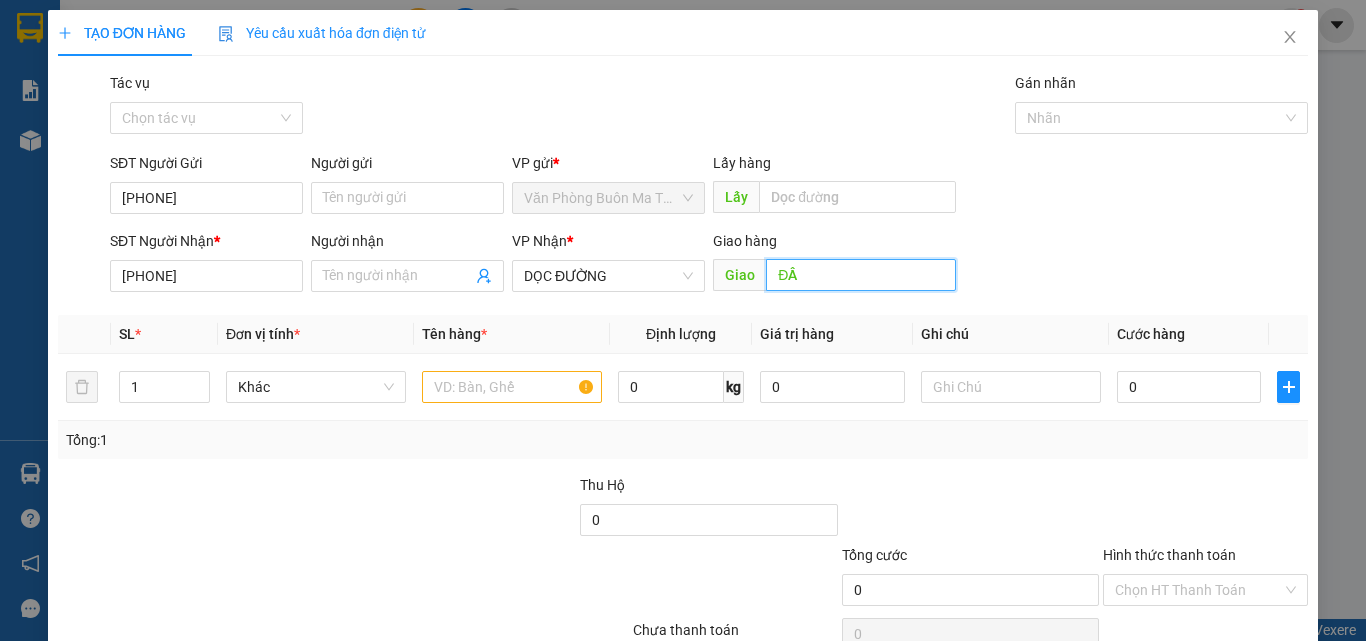 type on "Đ" 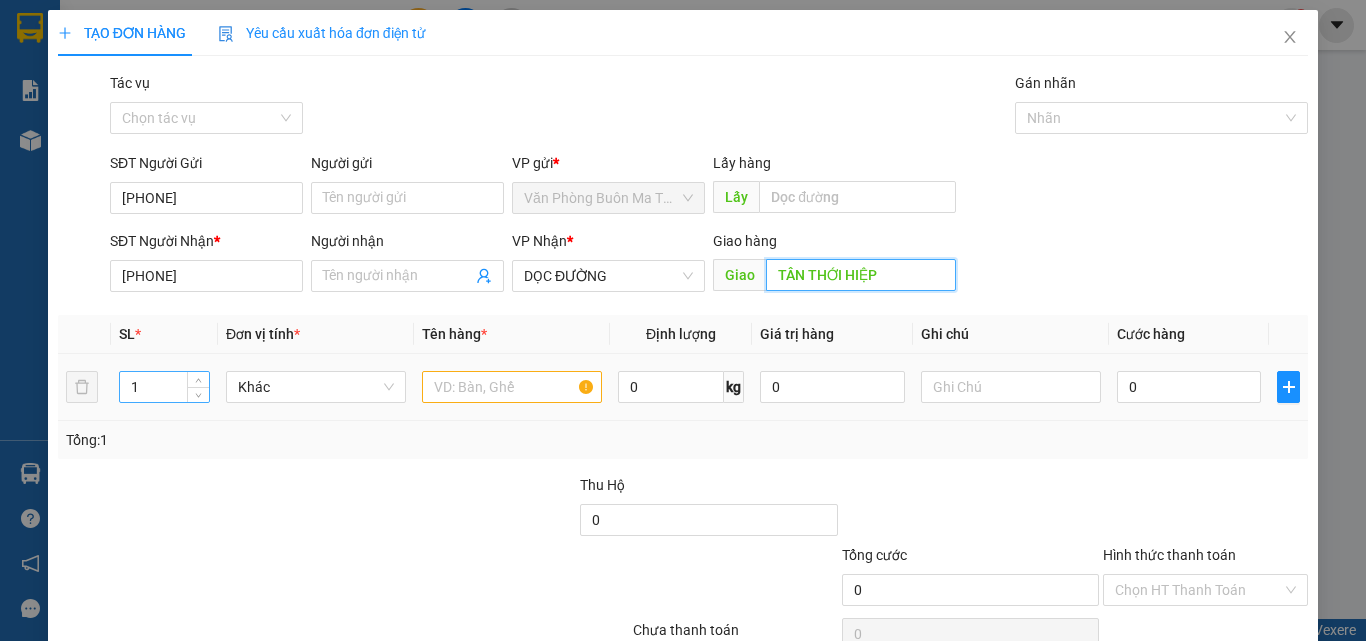 type on "TÂN THỚI HIỆP" 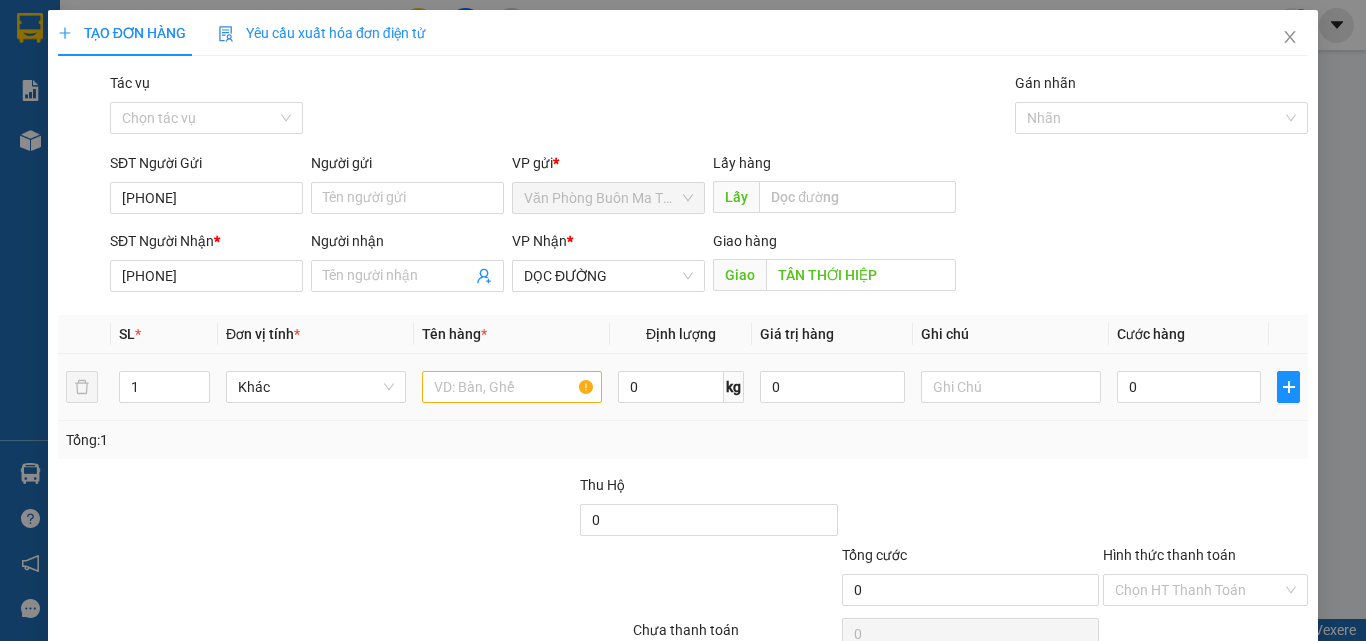 drag, startPoint x: 175, startPoint y: 386, endPoint x: 216, endPoint y: 373, distance: 43.011627 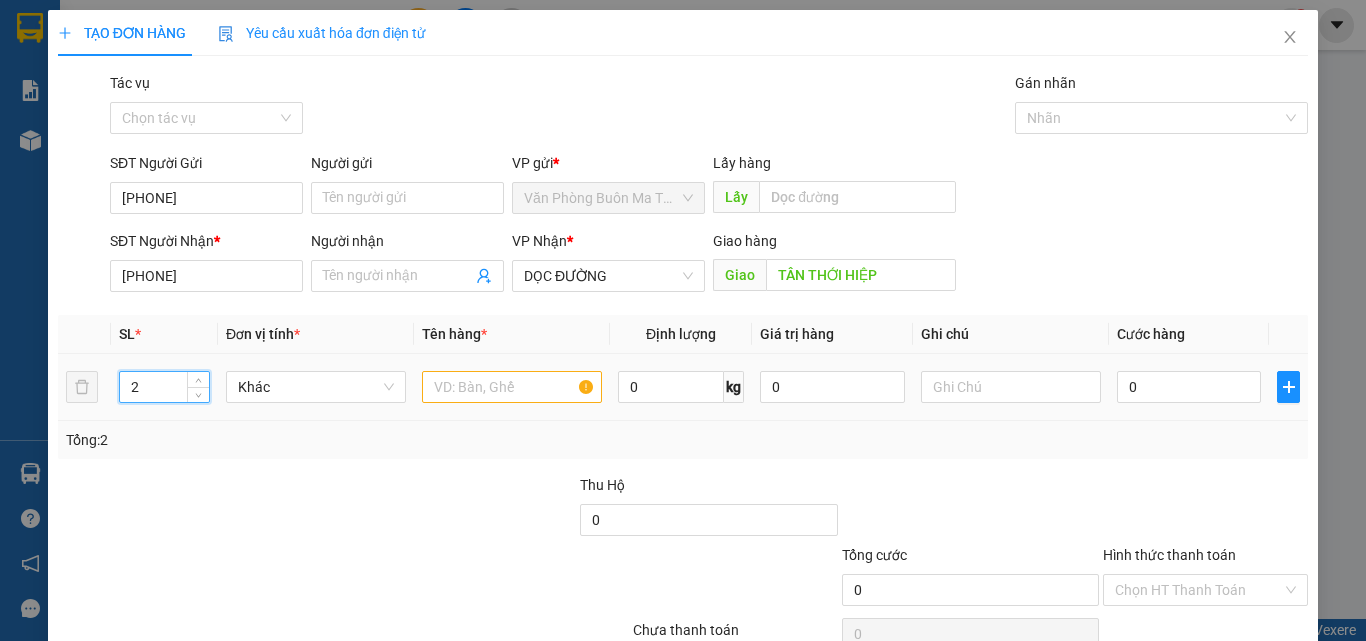 type on "2" 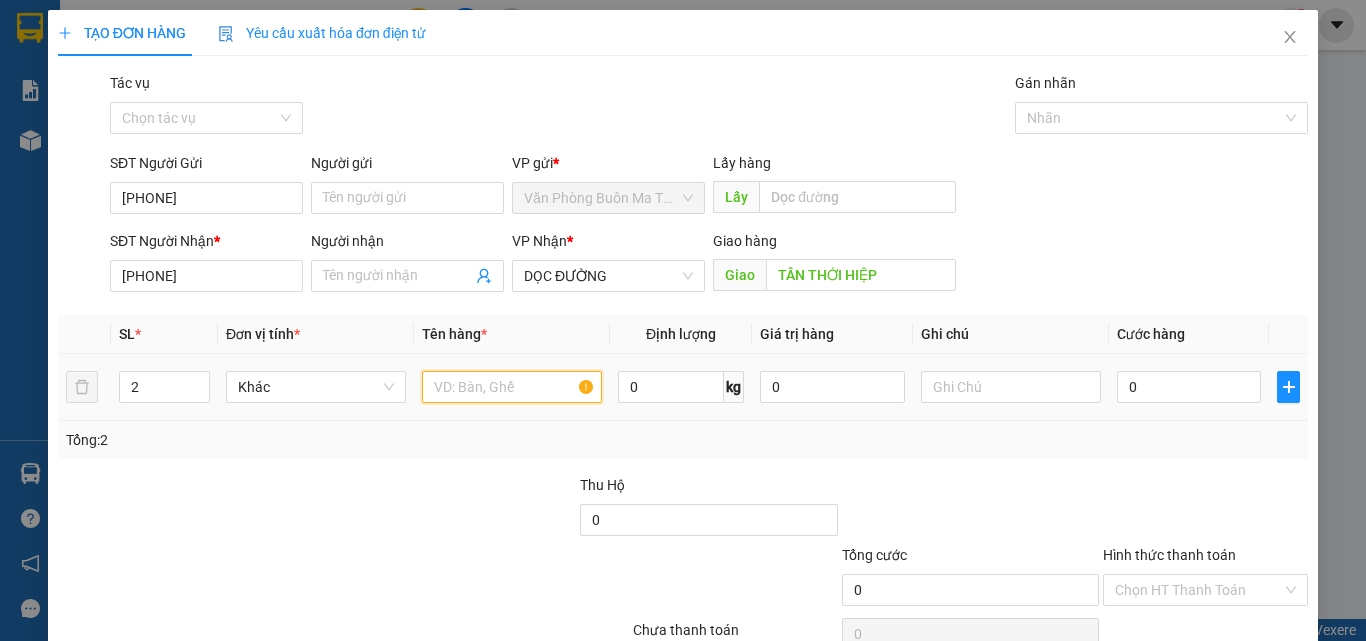 click at bounding box center (512, 387) 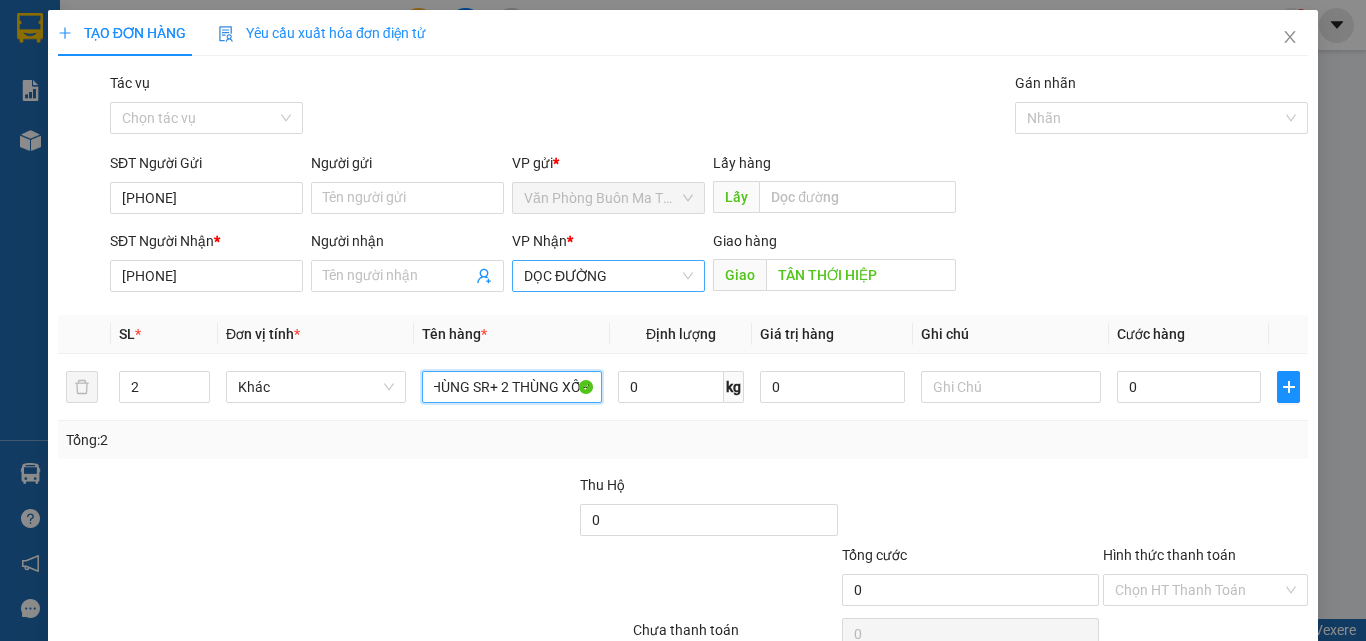 scroll, scrollTop: 0, scrollLeft: 30, axis: horizontal 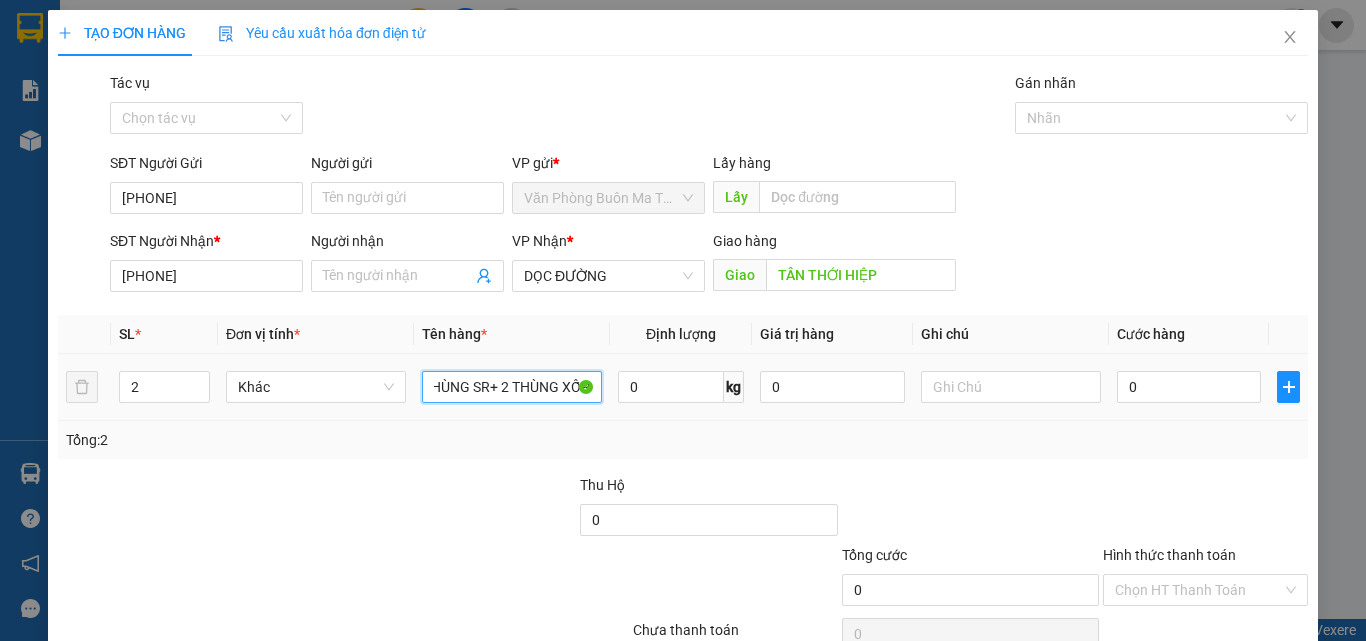 type on "1 THÙNG SR+ 2 THÙNG XỐP" 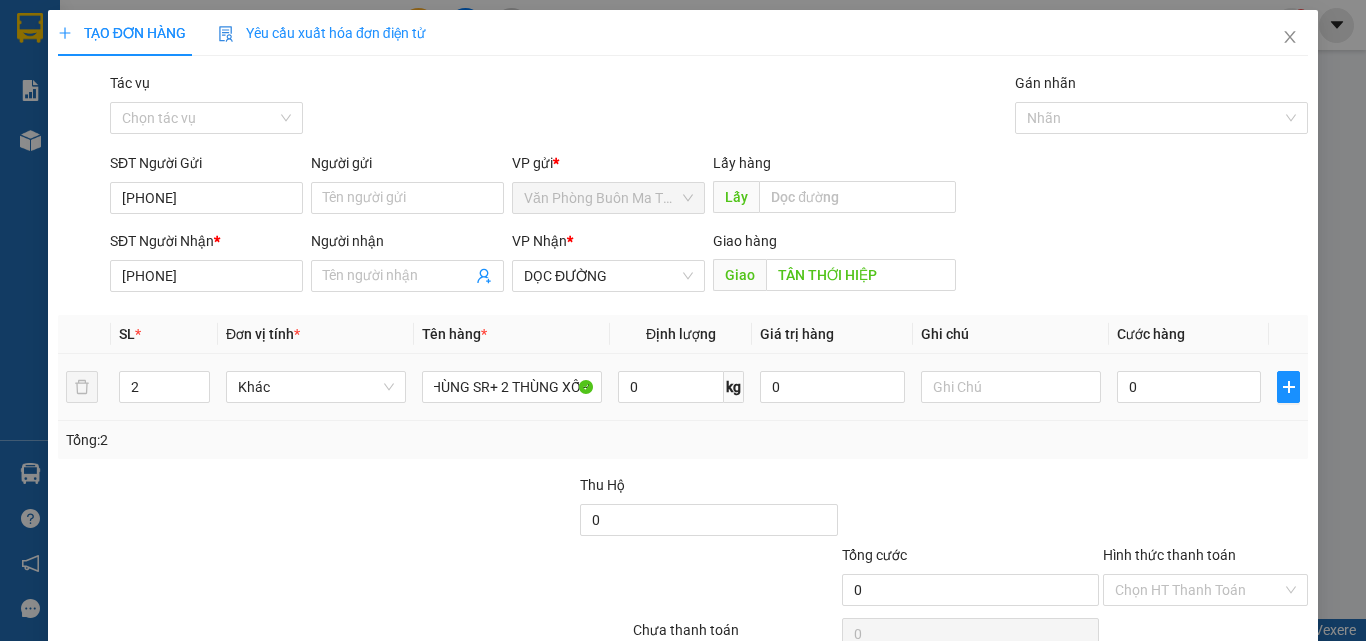 drag, startPoint x: 1128, startPoint y: 366, endPoint x: 1145, endPoint y: 395, distance: 33.61547 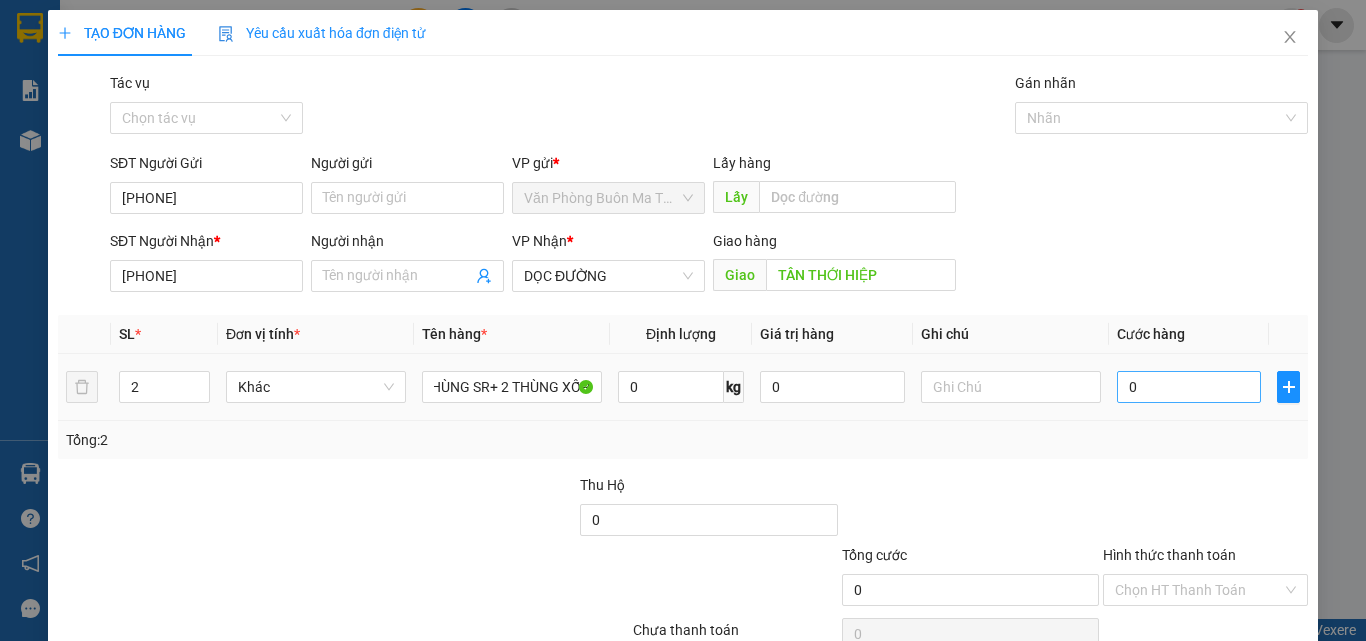 scroll, scrollTop: 0, scrollLeft: 0, axis: both 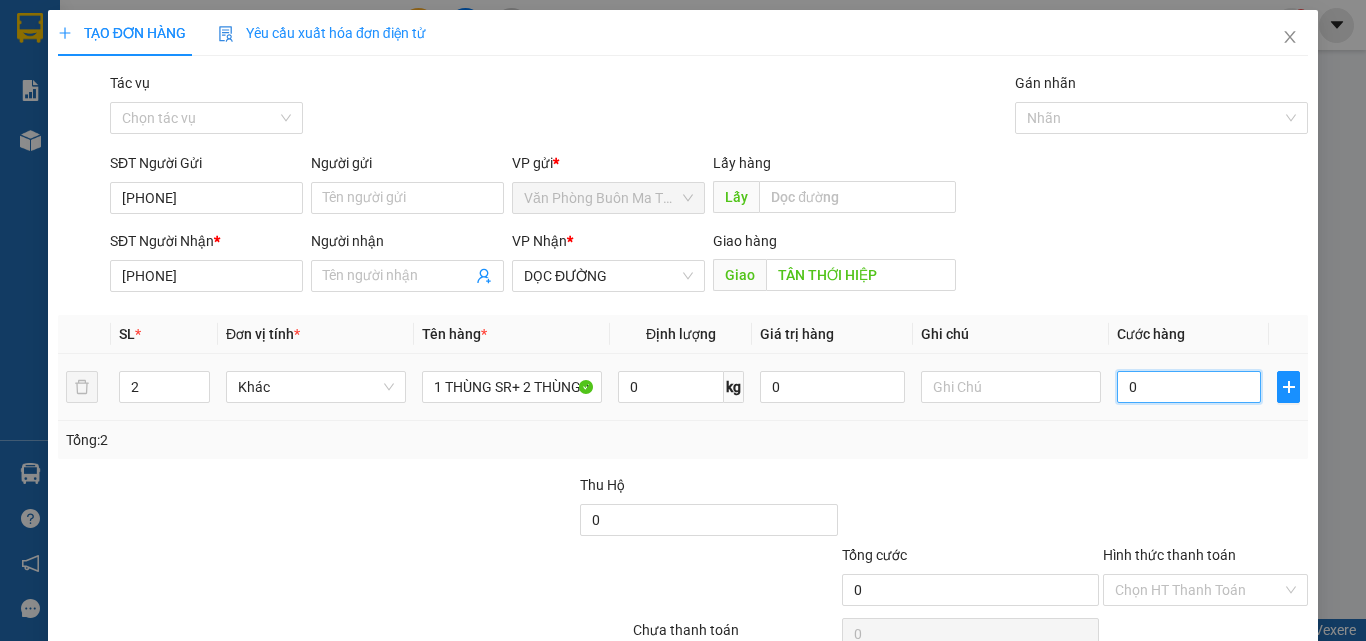 click on "0" at bounding box center [1189, 387] 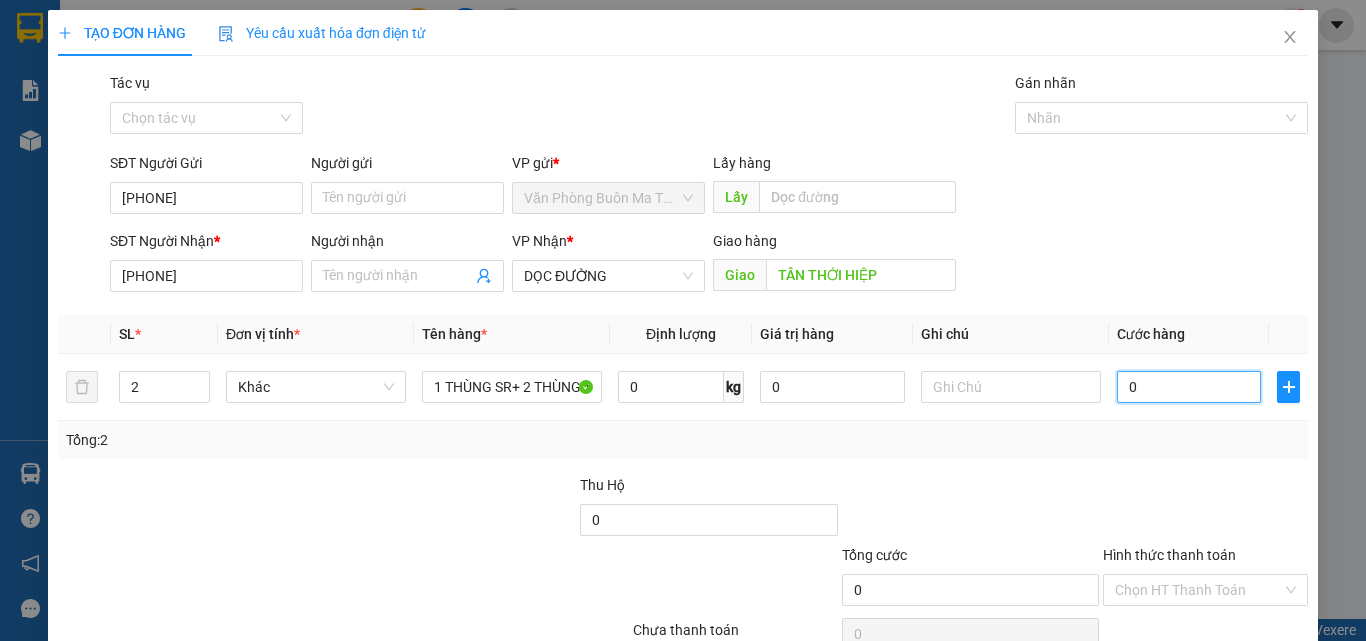 type on "1" 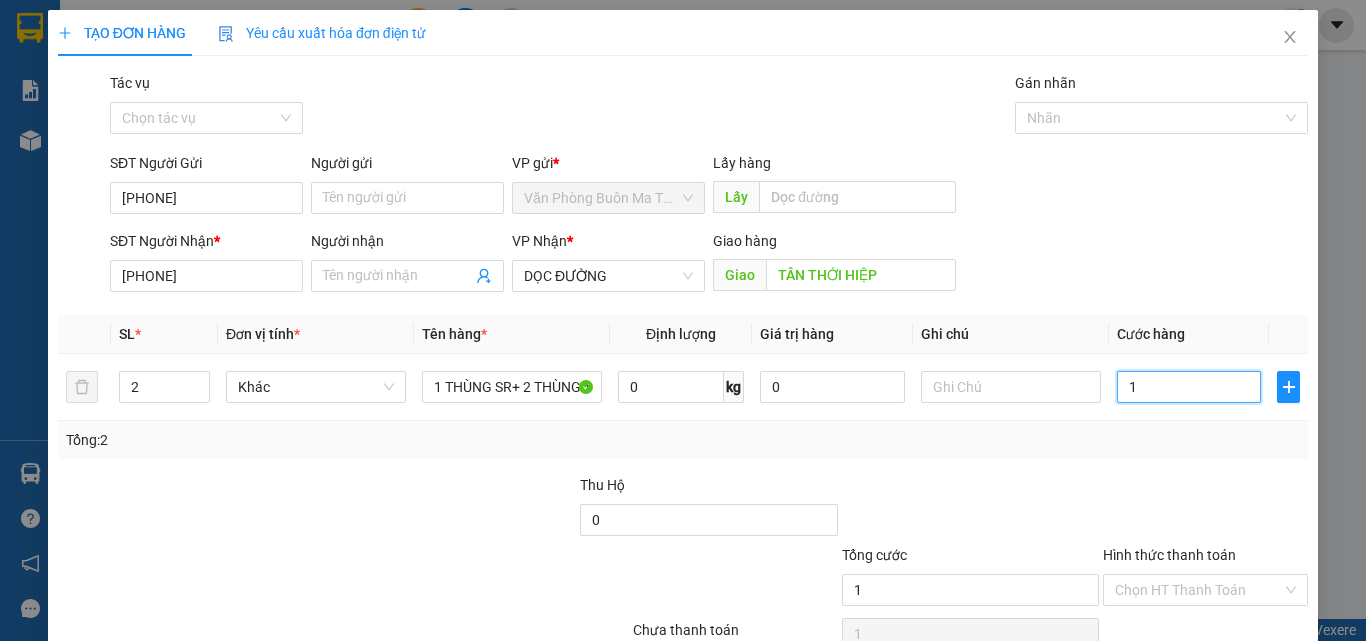 type on "12" 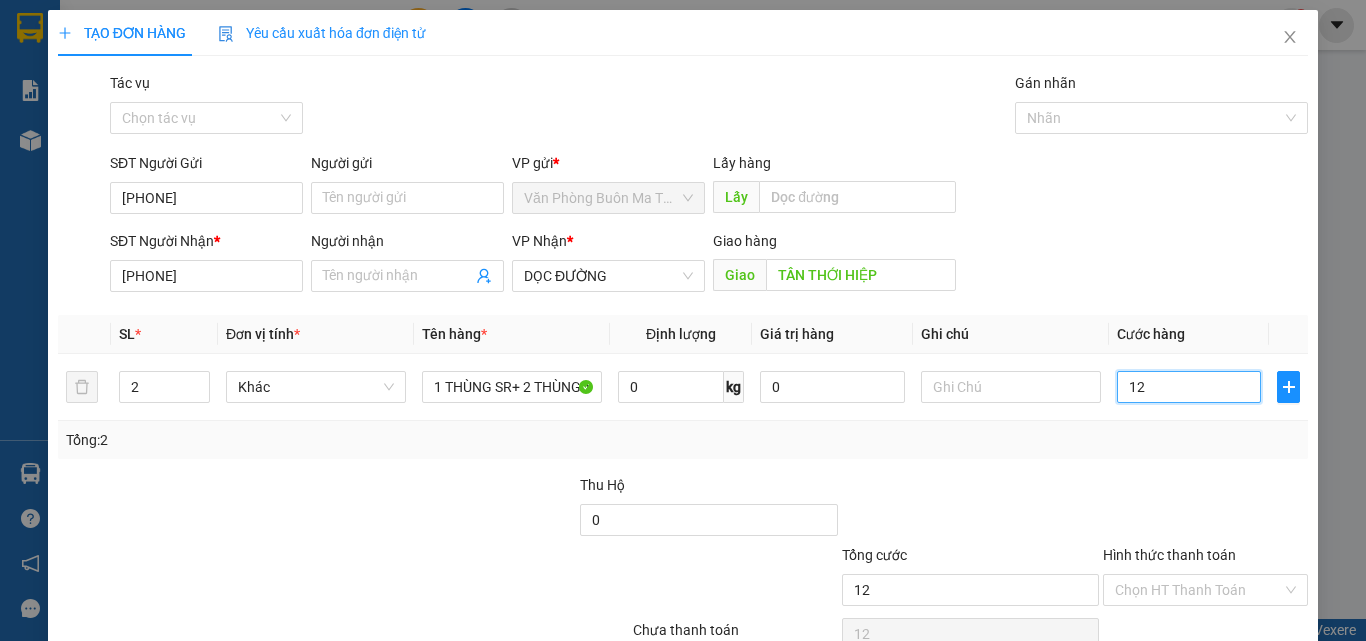 type on "120" 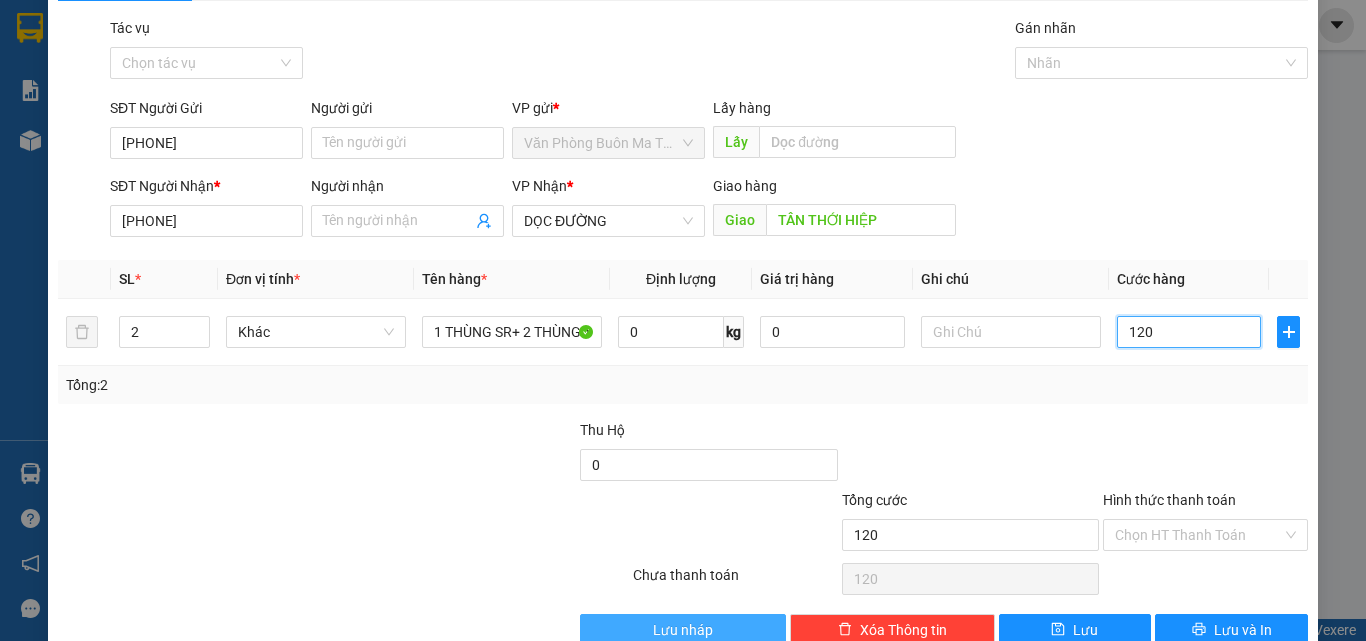 scroll, scrollTop: 99, scrollLeft: 0, axis: vertical 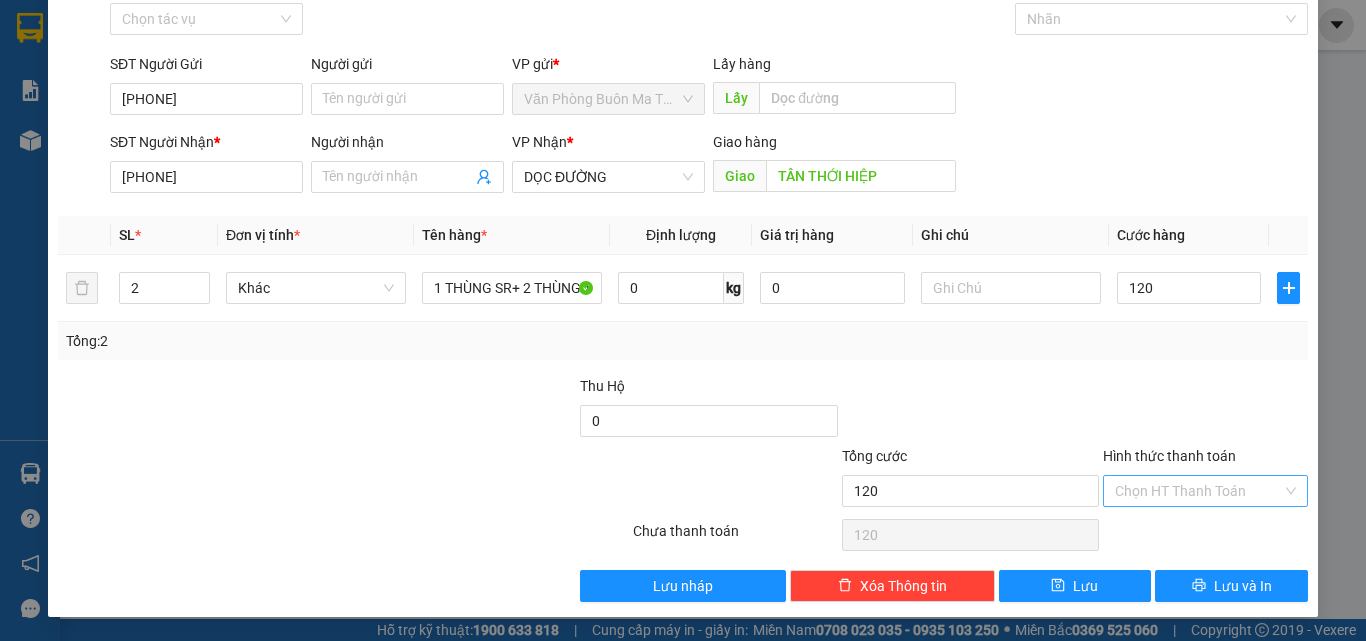 click on "Hình thức thanh toán" at bounding box center (1198, 491) 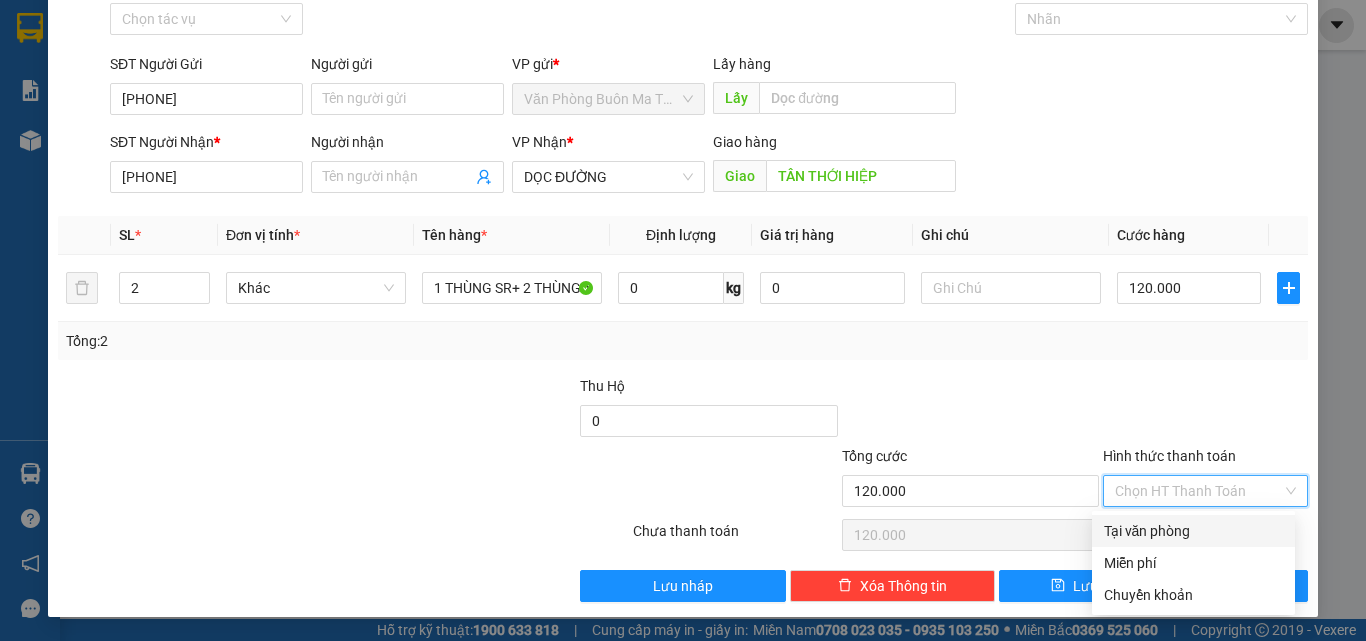 click on "Tại văn phòng" at bounding box center (1193, 531) 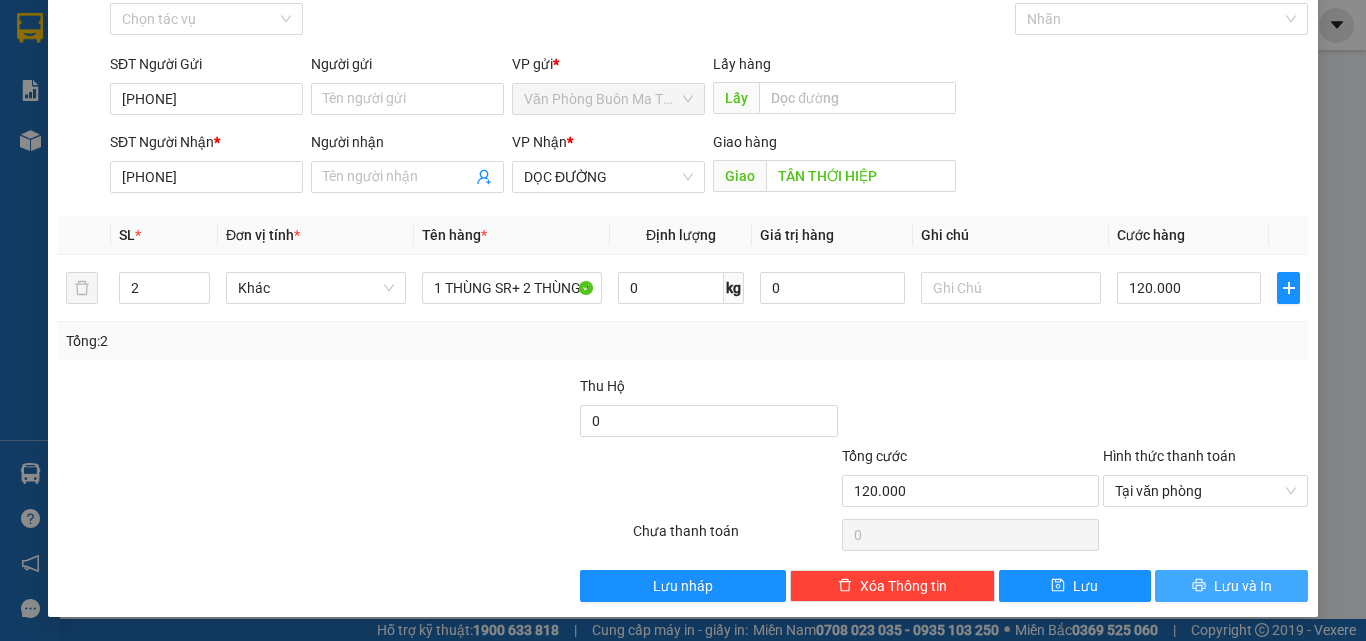 click on "Lưu và In" at bounding box center [1243, 586] 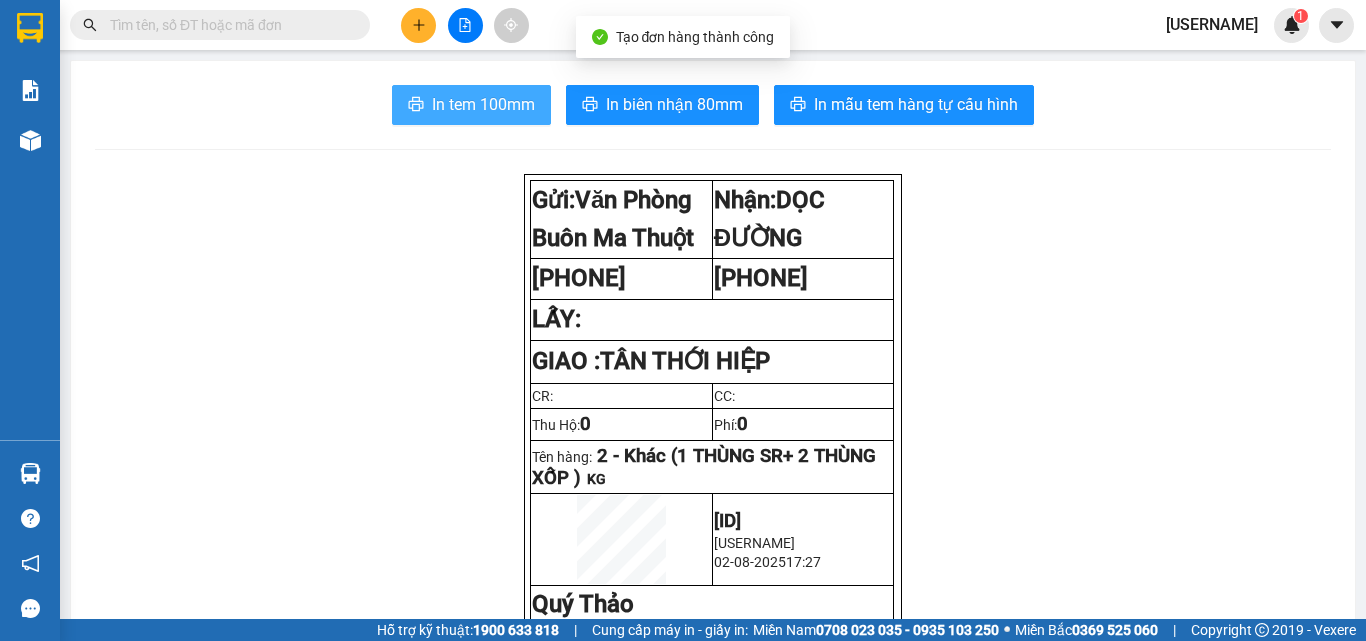 click on "In tem 100mm" at bounding box center (483, 104) 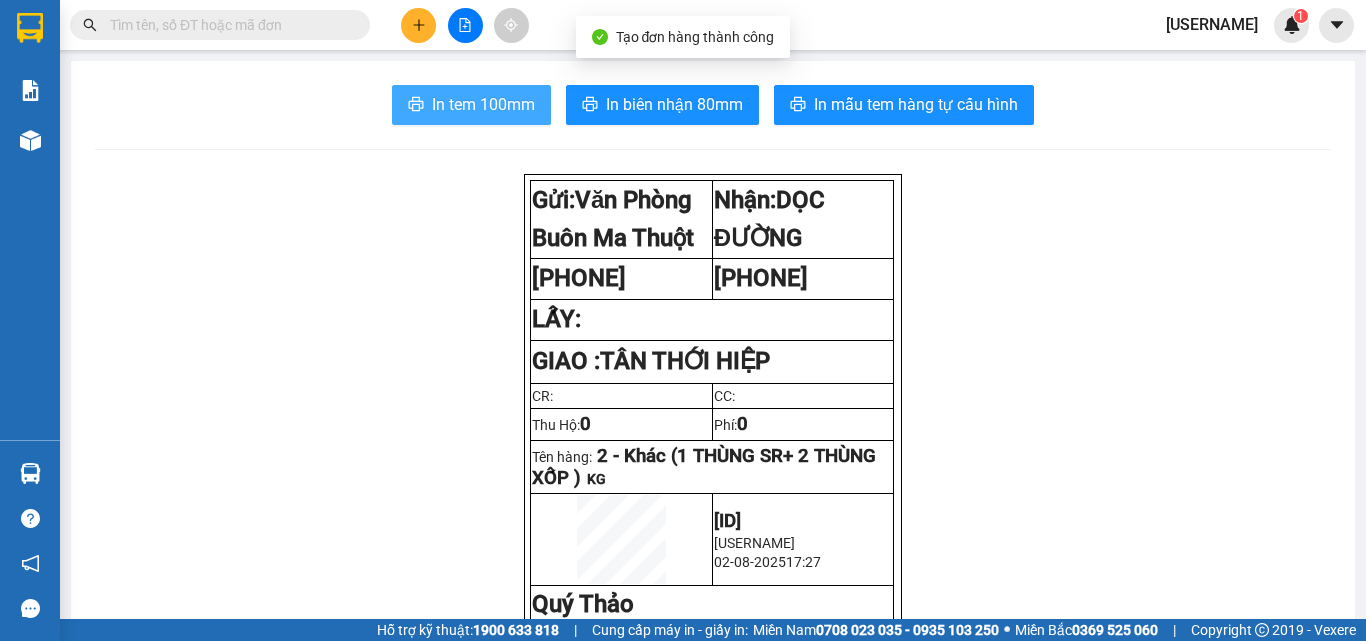 scroll, scrollTop: 0, scrollLeft: 0, axis: both 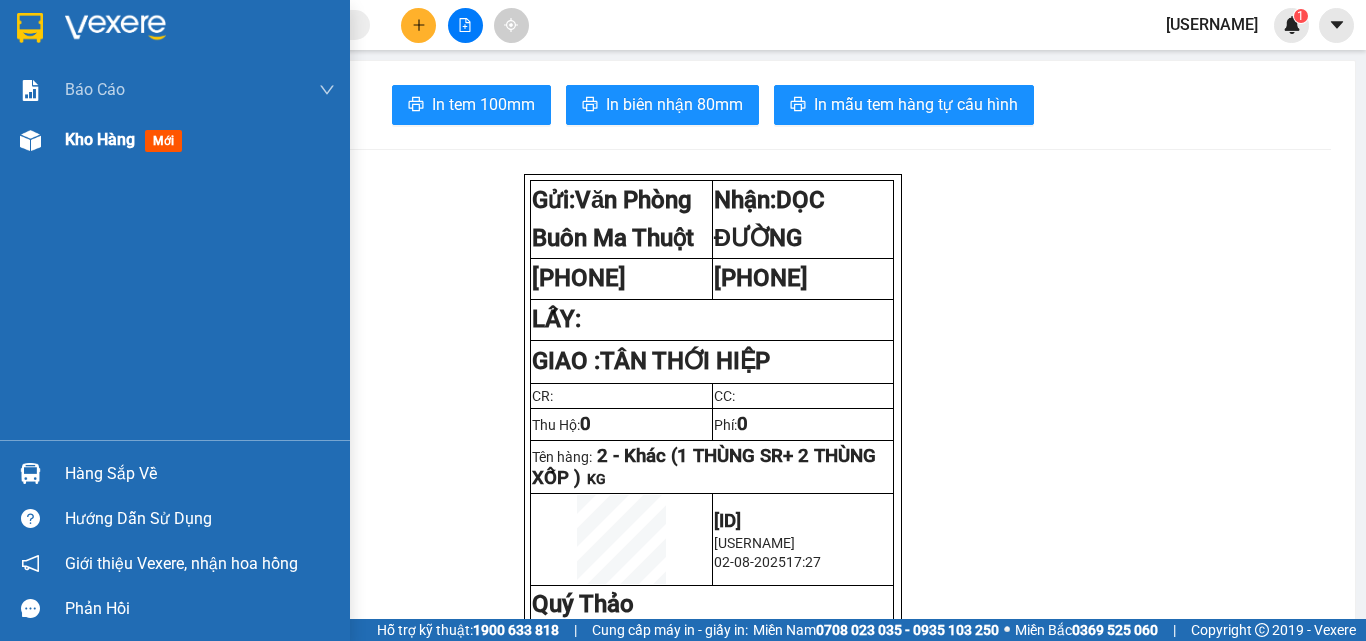 click at bounding box center [30, 140] 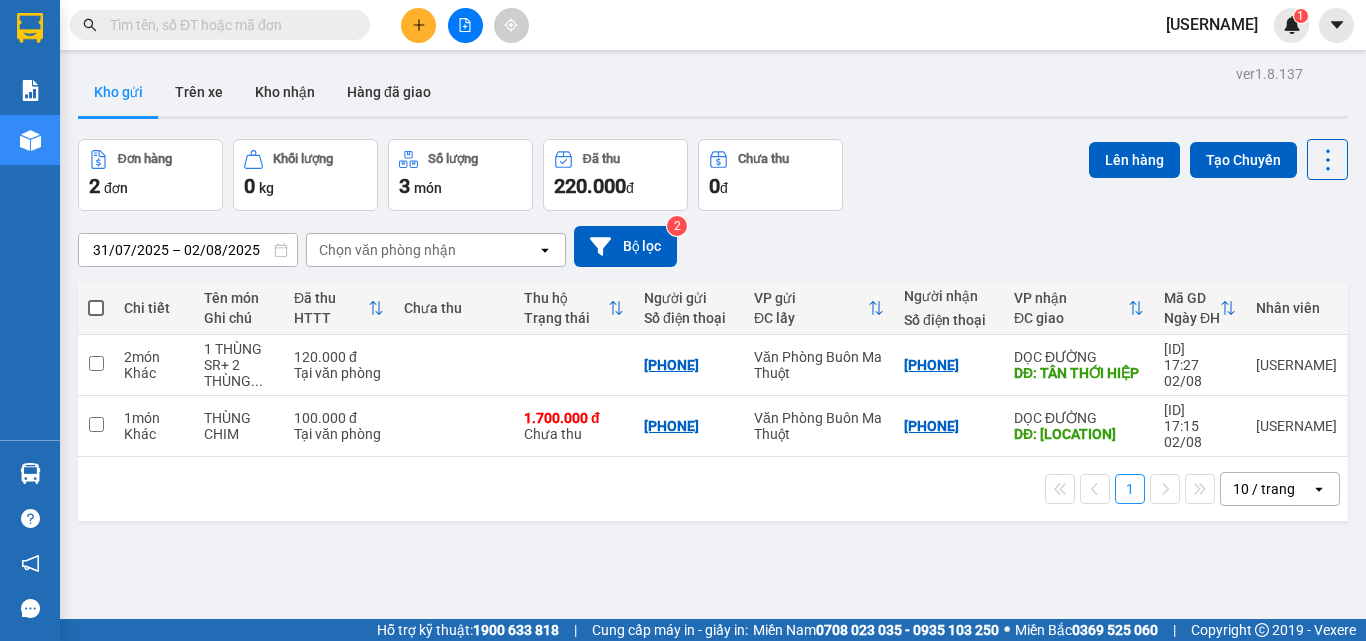 click on "[USERNAME]" at bounding box center (1212, 24) 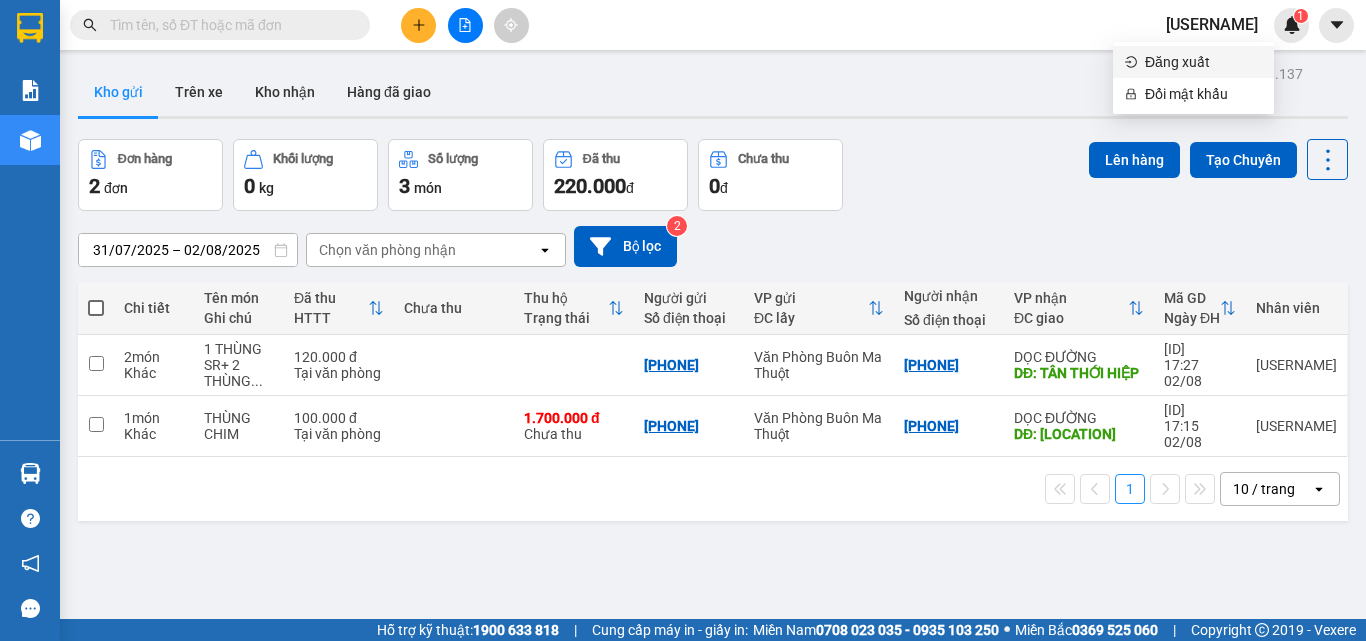 click on "Đăng xuất" at bounding box center [1203, 62] 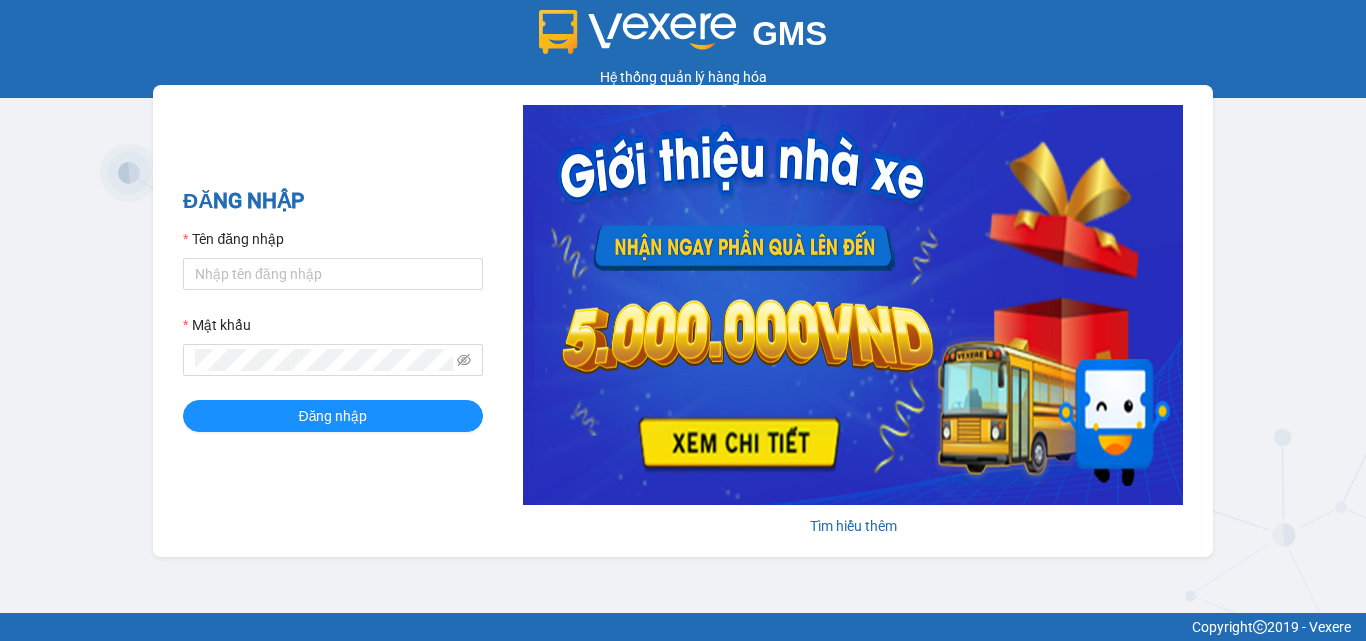 scroll, scrollTop: 0, scrollLeft: 0, axis: both 